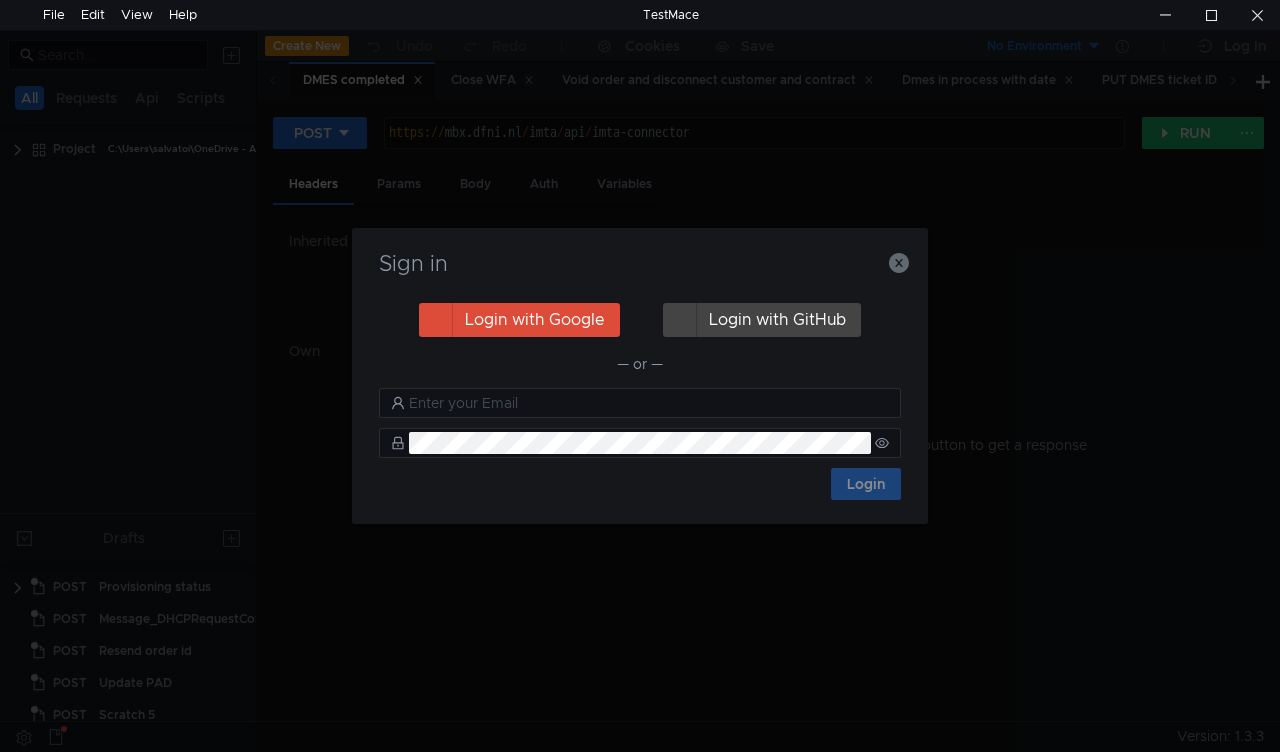 scroll, scrollTop: 0, scrollLeft: 0, axis: both 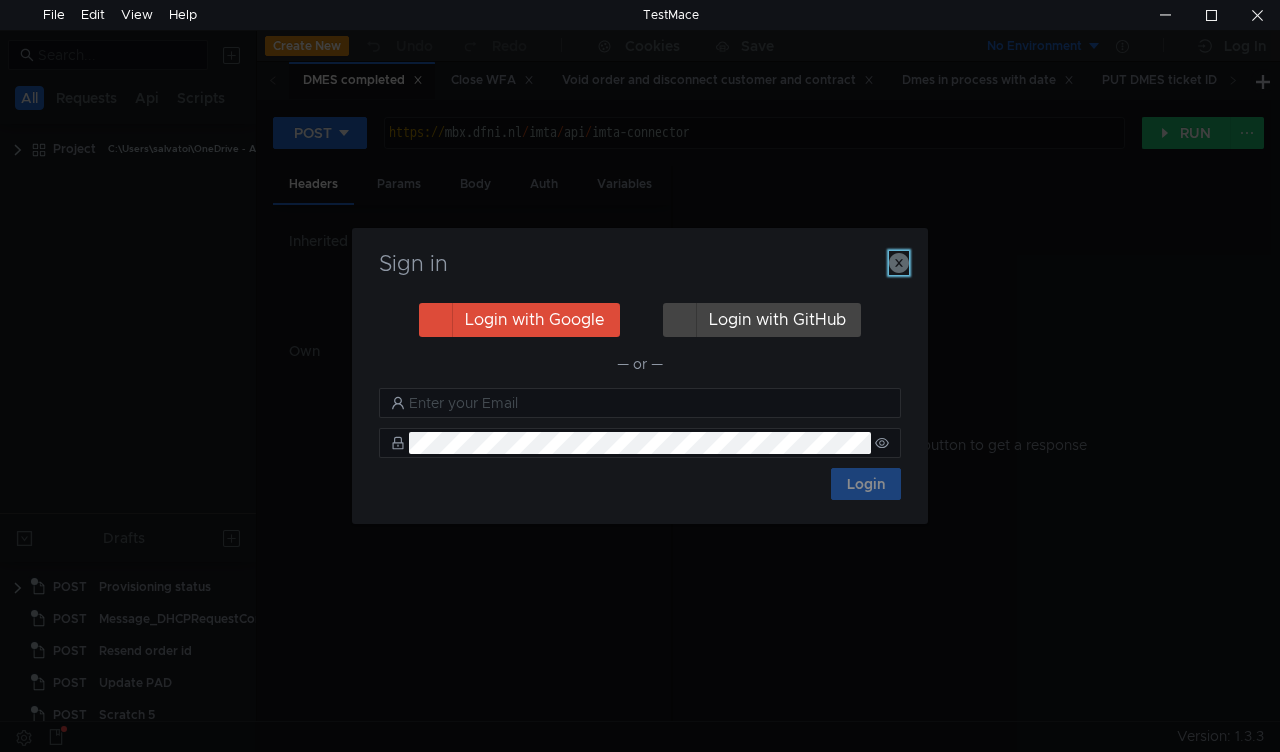 click 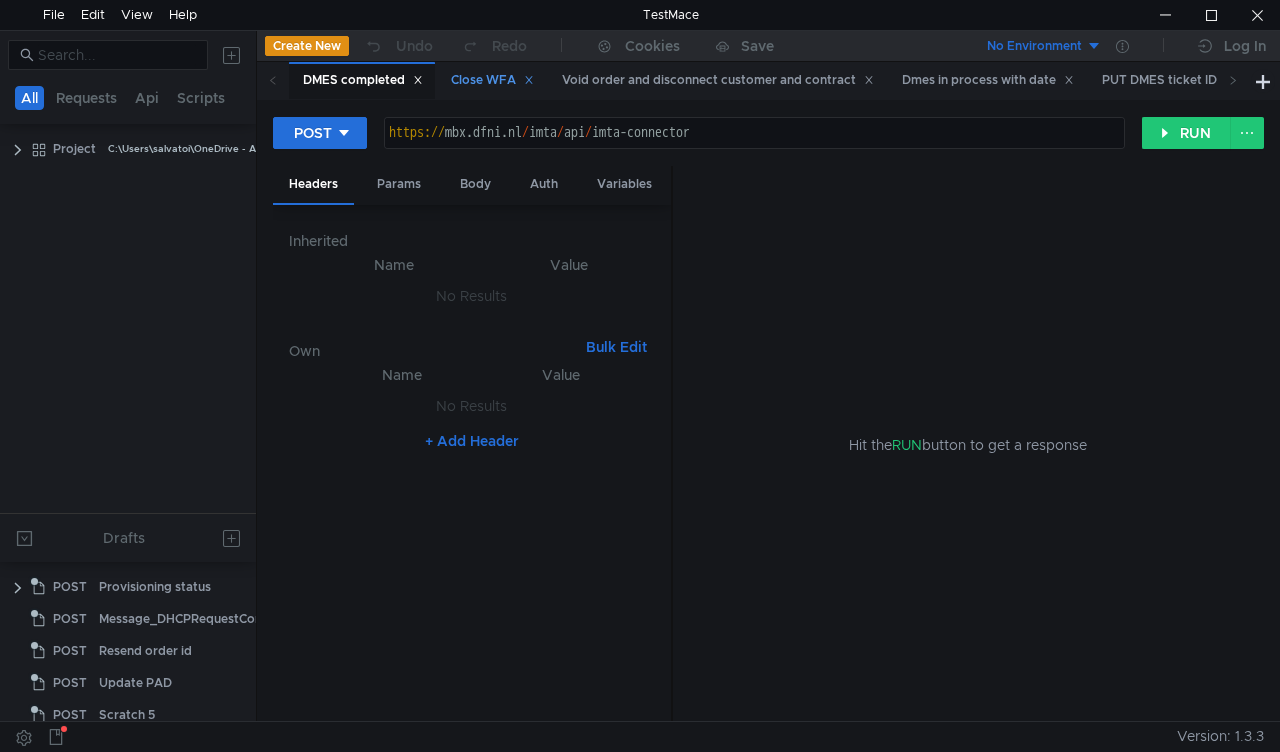 click on "Close WFA" at bounding box center (492, 80) 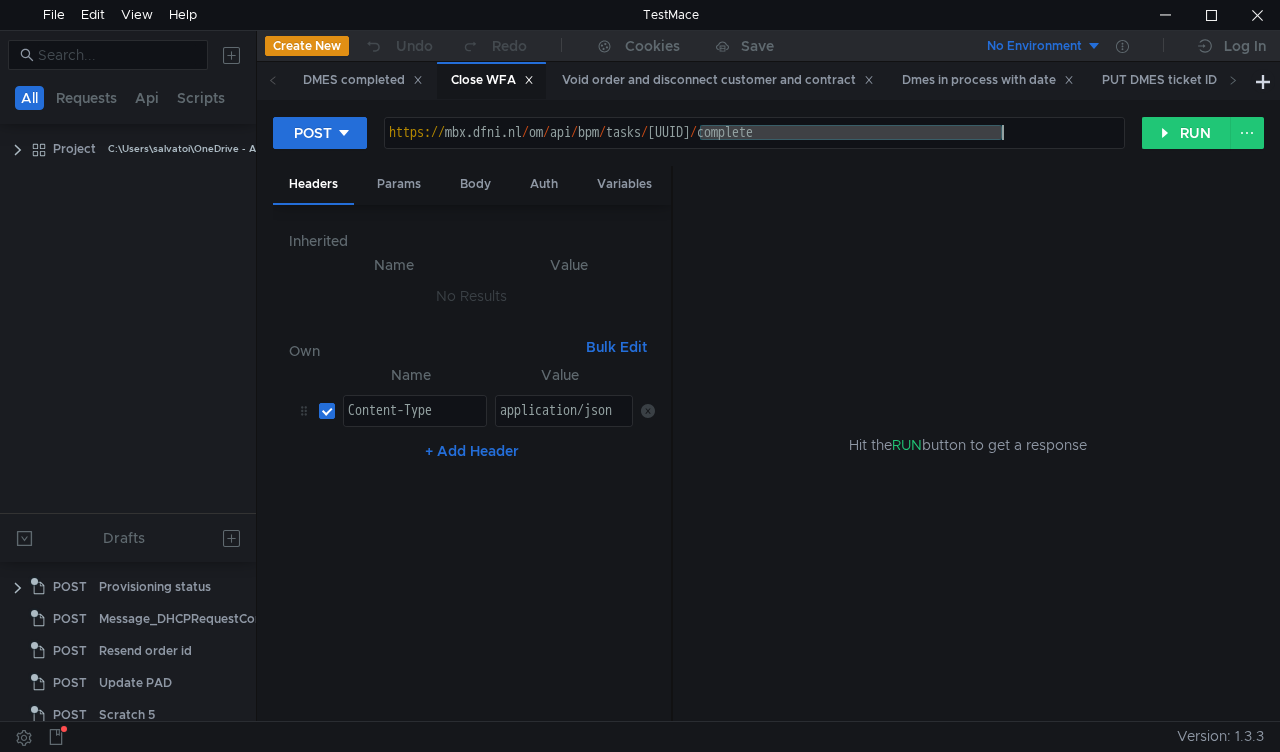 drag, startPoint x: 703, startPoint y: 132, endPoint x: 1004, endPoint y: 139, distance: 301.0814 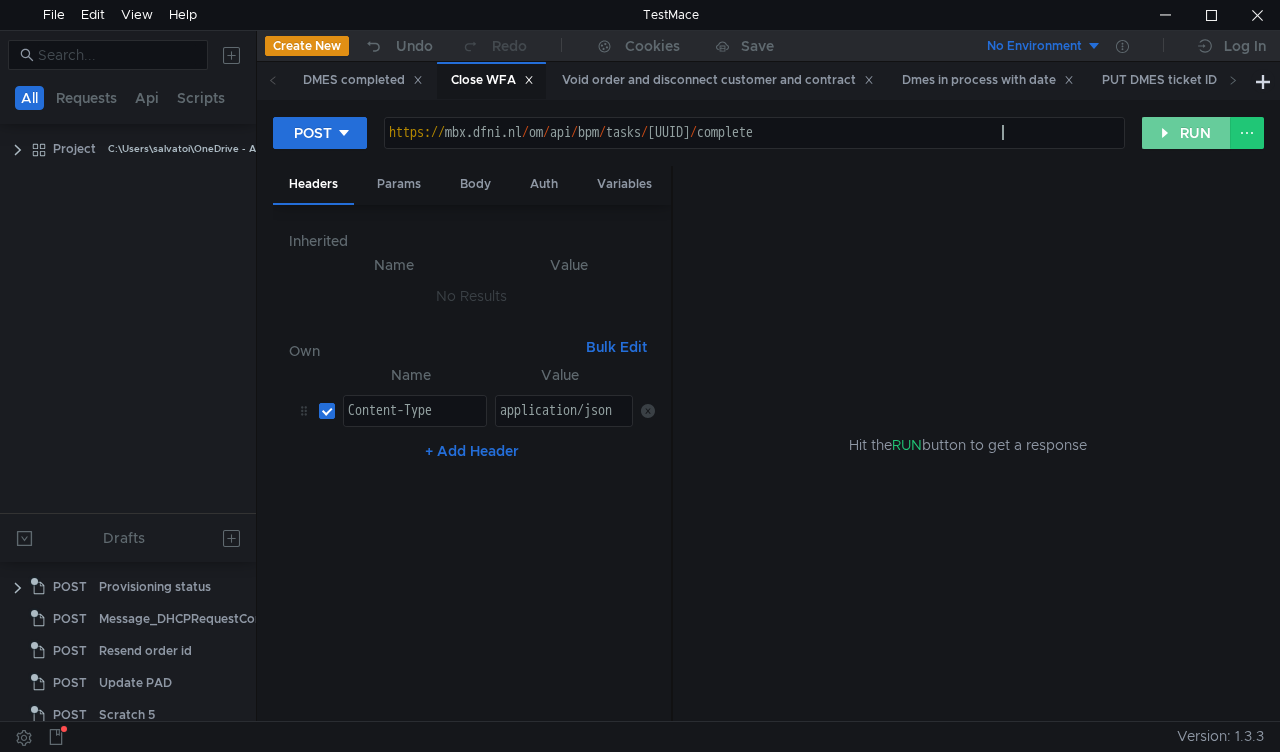 click on "RUN" 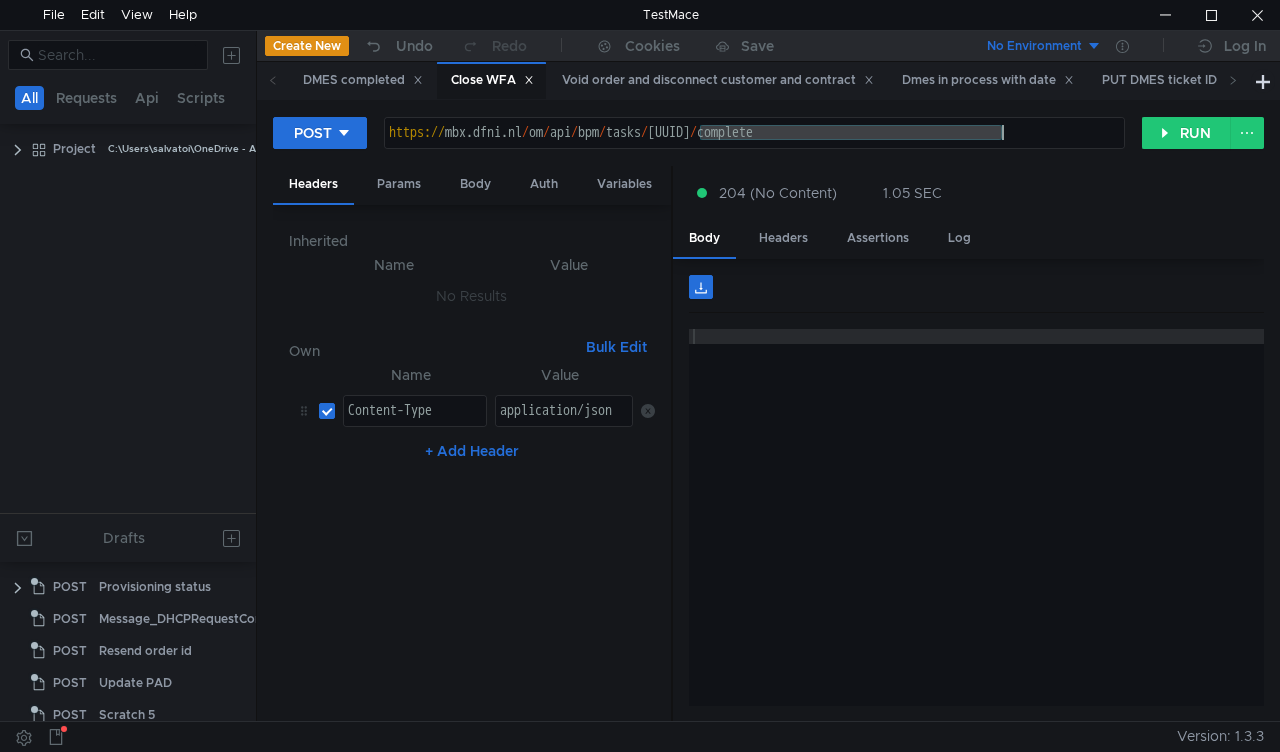 drag, startPoint x: 701, startPoint y: 127, endPoint x: 1001, endPoint y: 126, distance: 300.00168 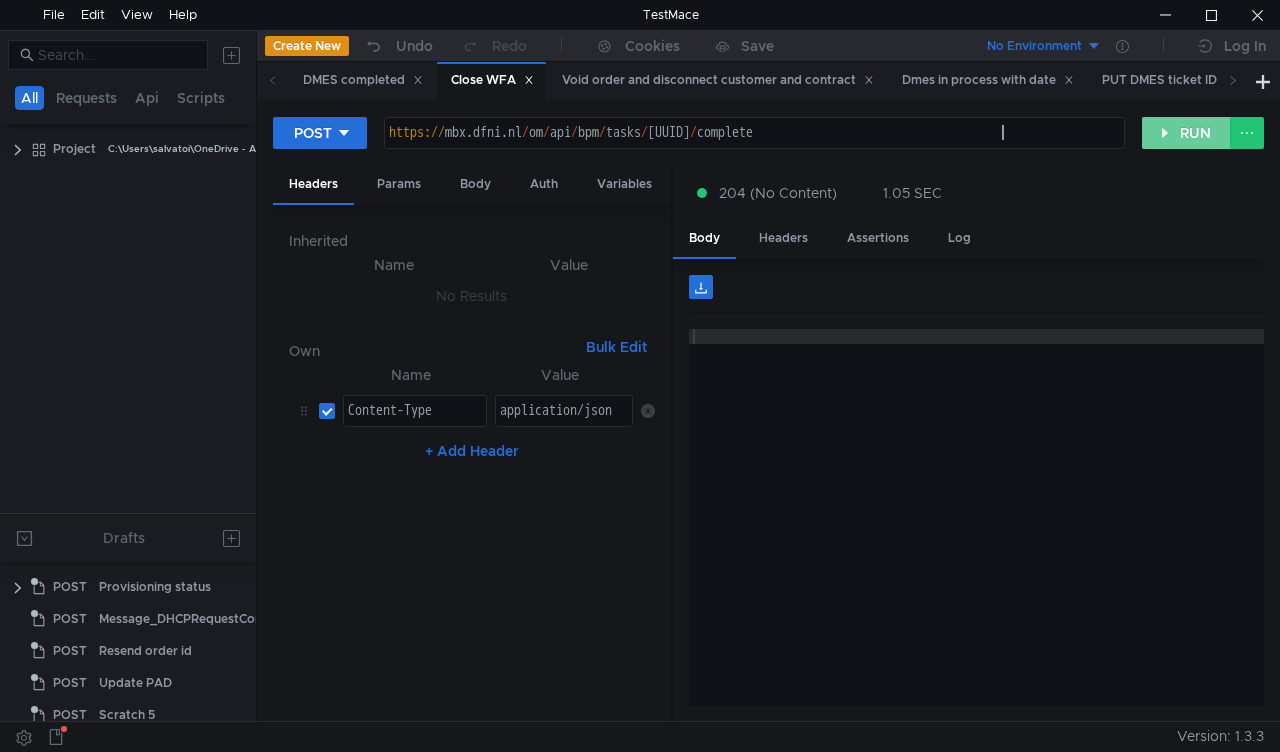 click on "RUN" 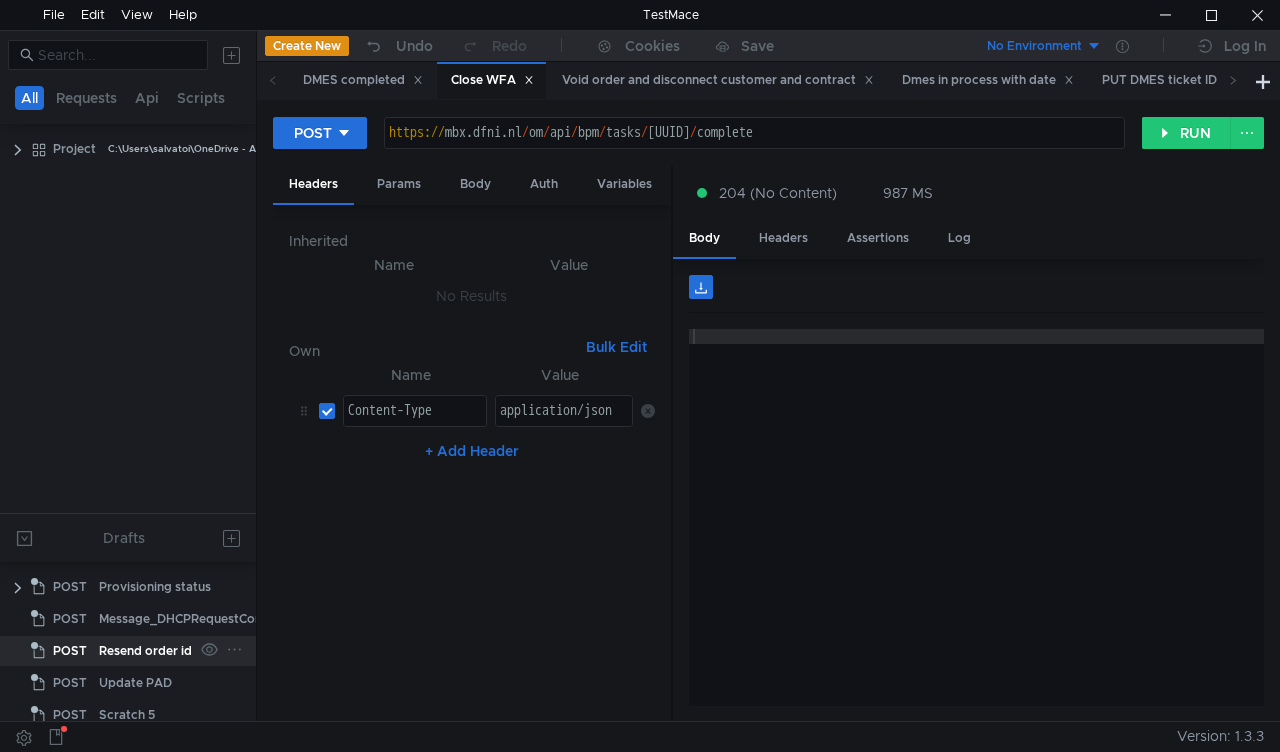 click on "Resend order id" 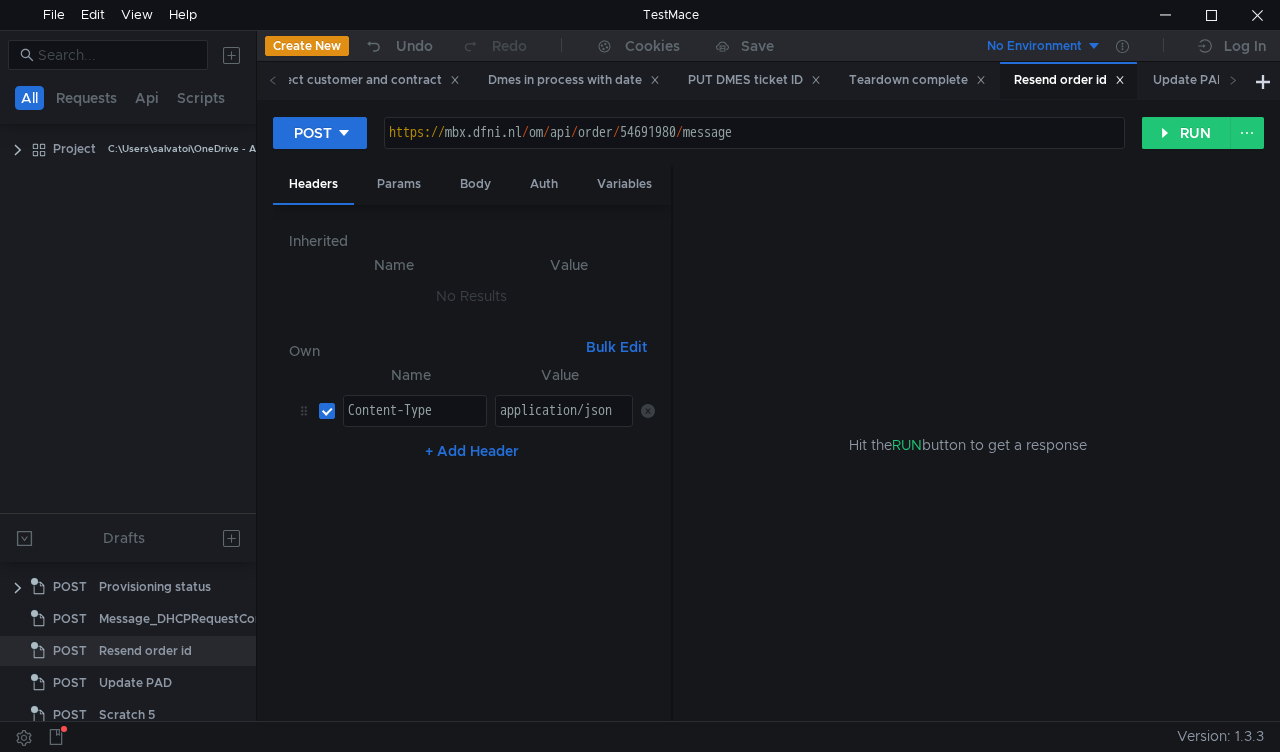 click on "https:// mbx.dfni.nl / om / api / order / 54691980 / message" at bounding box center [754, 147] 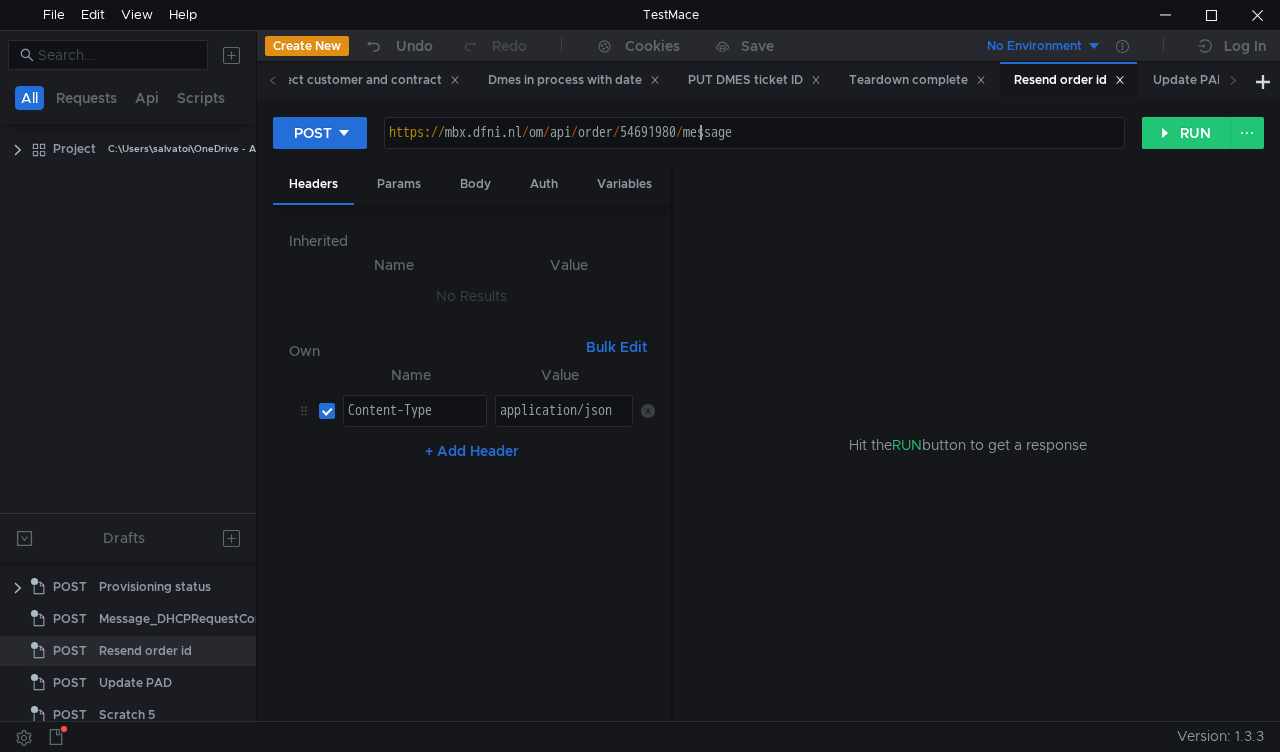 click on "https:// mbx.dfni.nl / om / api / order / 54691980 / message" at bounding box center (754, 147) 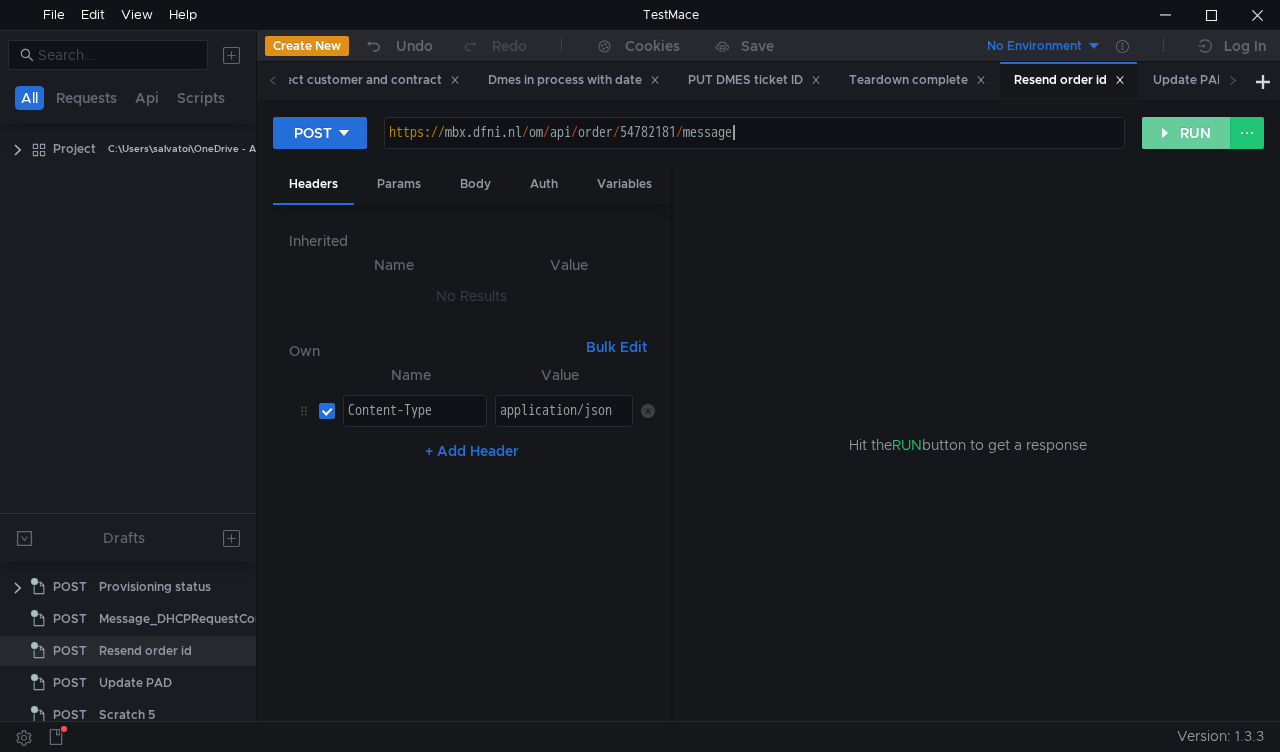 click on "RUN" 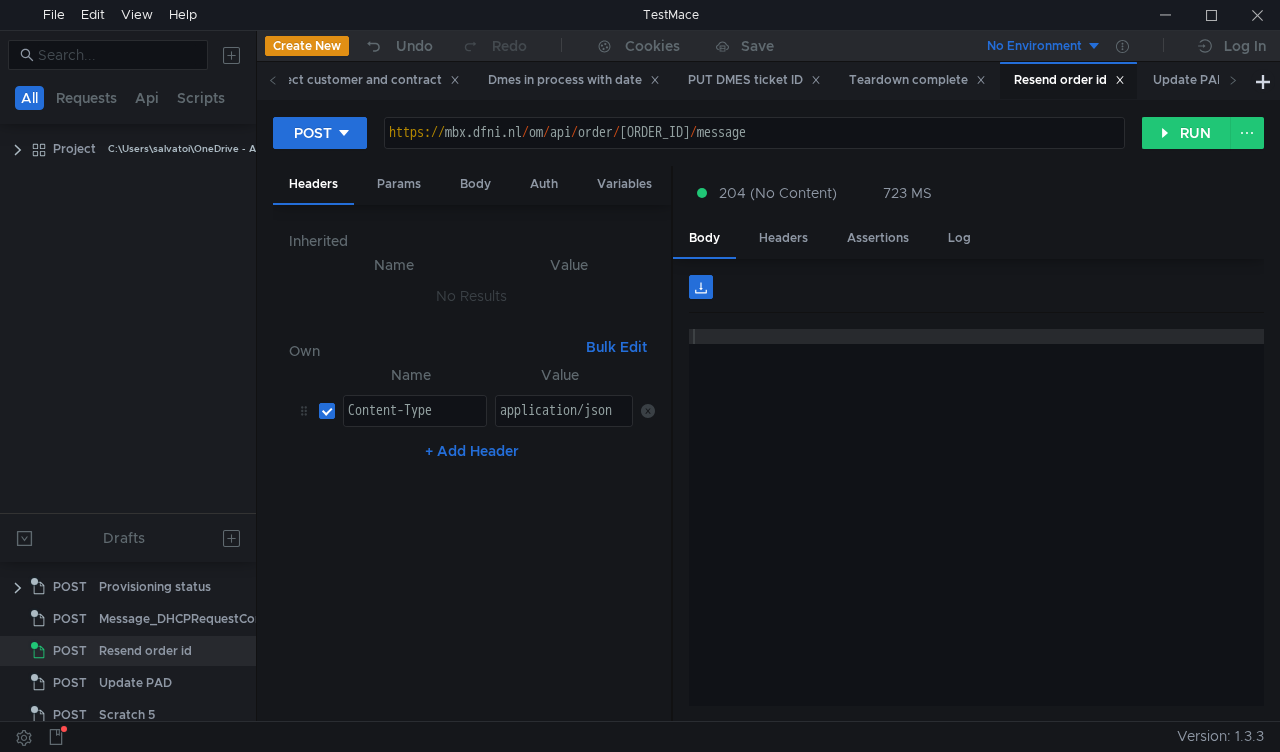 scroll, scrollTop: 0, scrollLeft: 0, axis: both 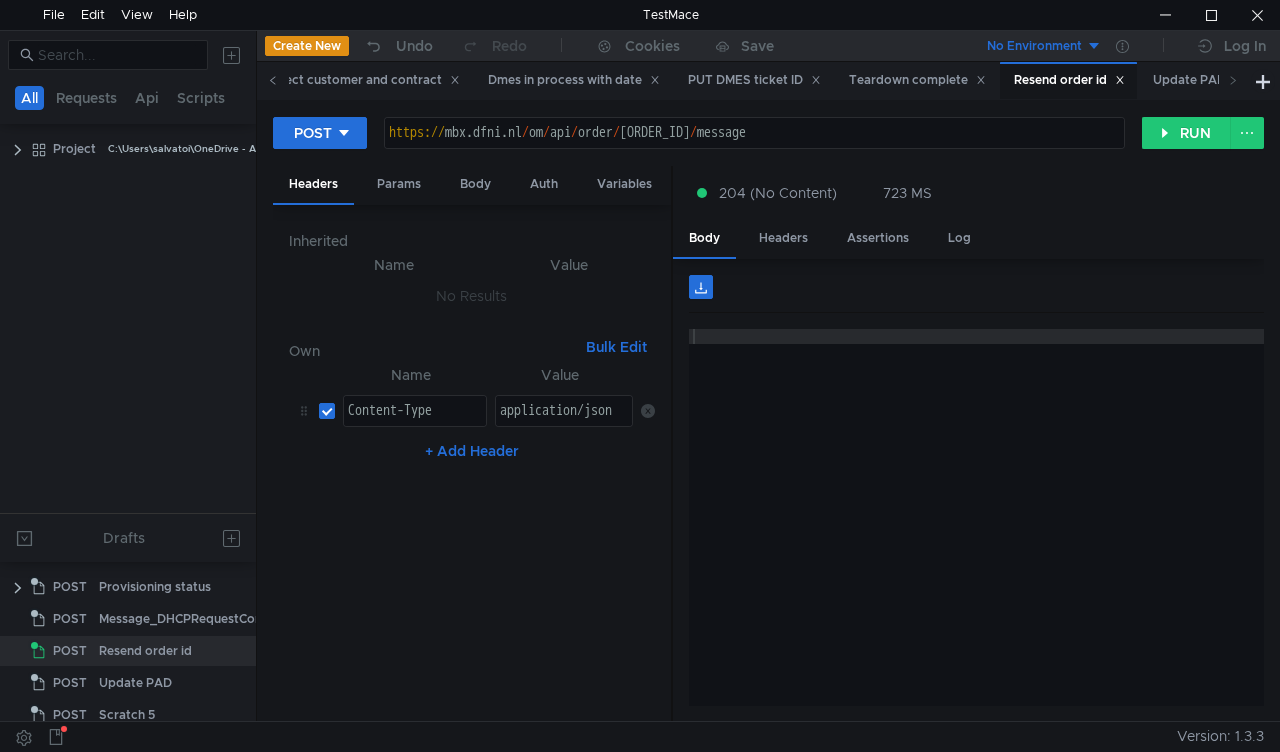 click at bounding box center (273, 80) 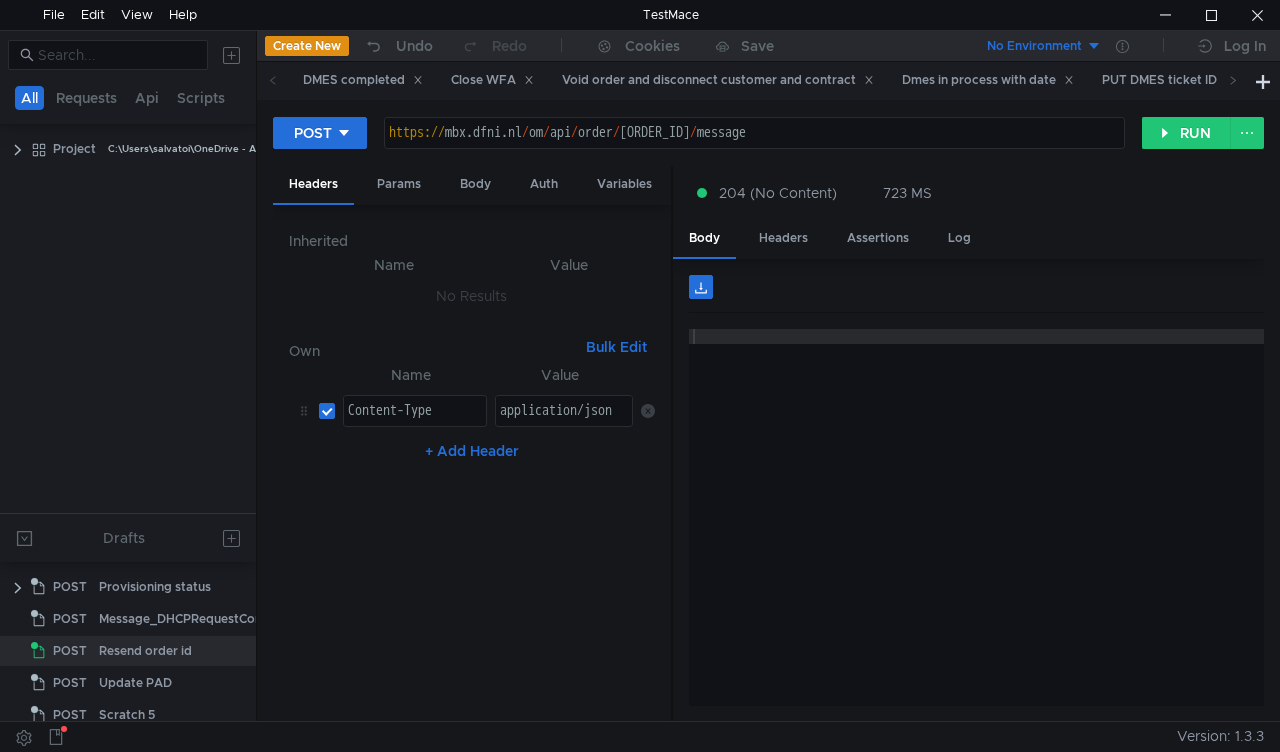 click 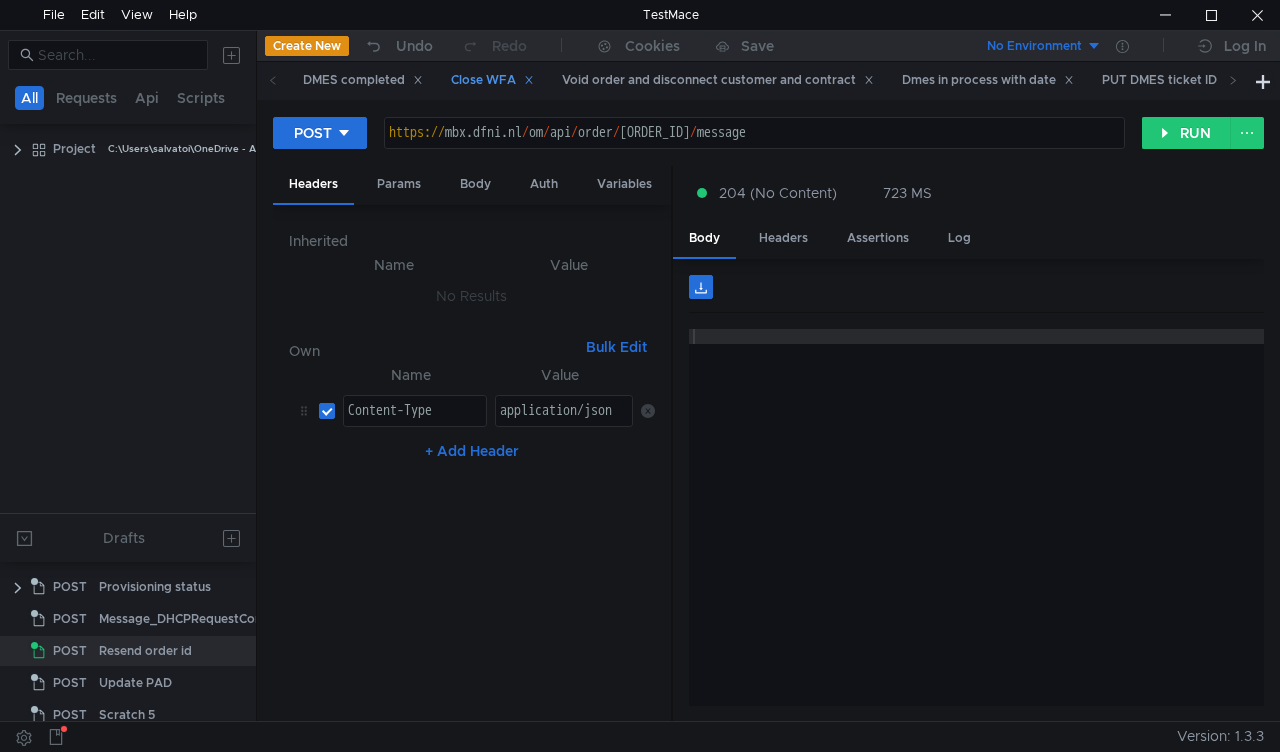click on "Close WFA" at bounding box center [492, 80] 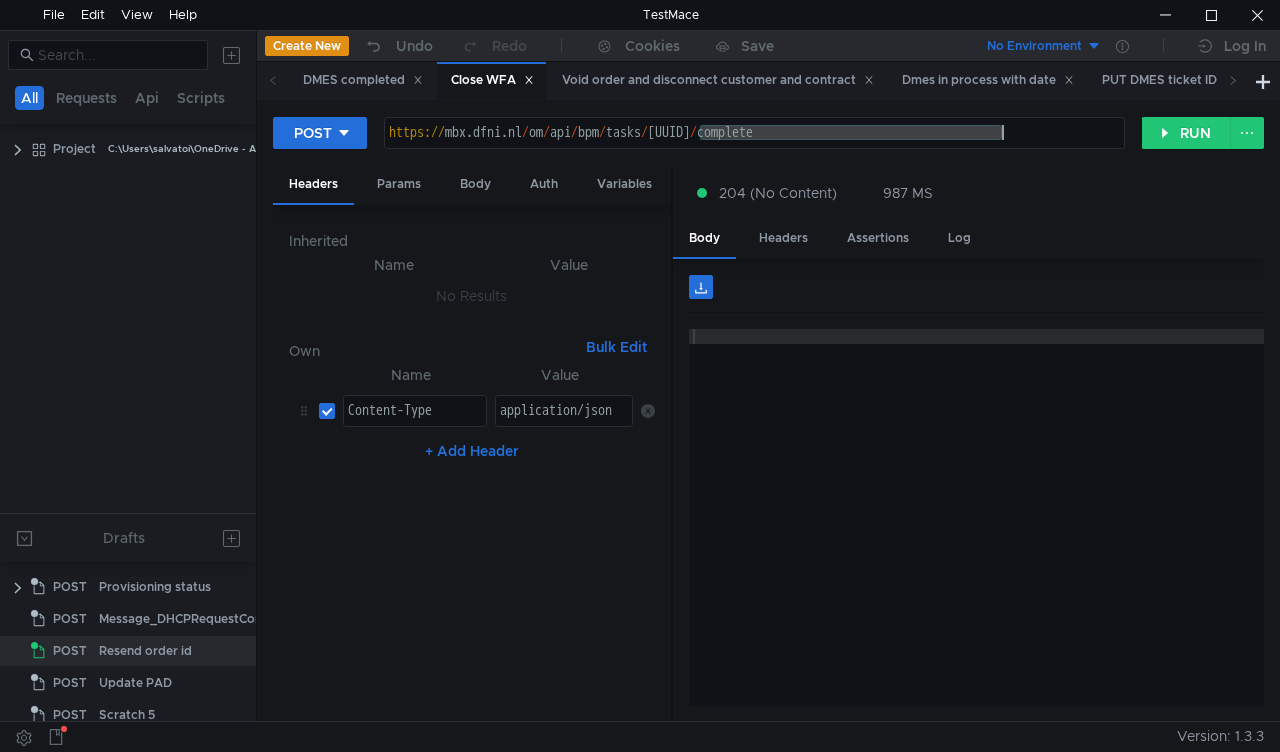drag, startPoint x: 699, startPoint y: 130, endPoint x: 1064, endPoint y: 169, distance: 367.07764 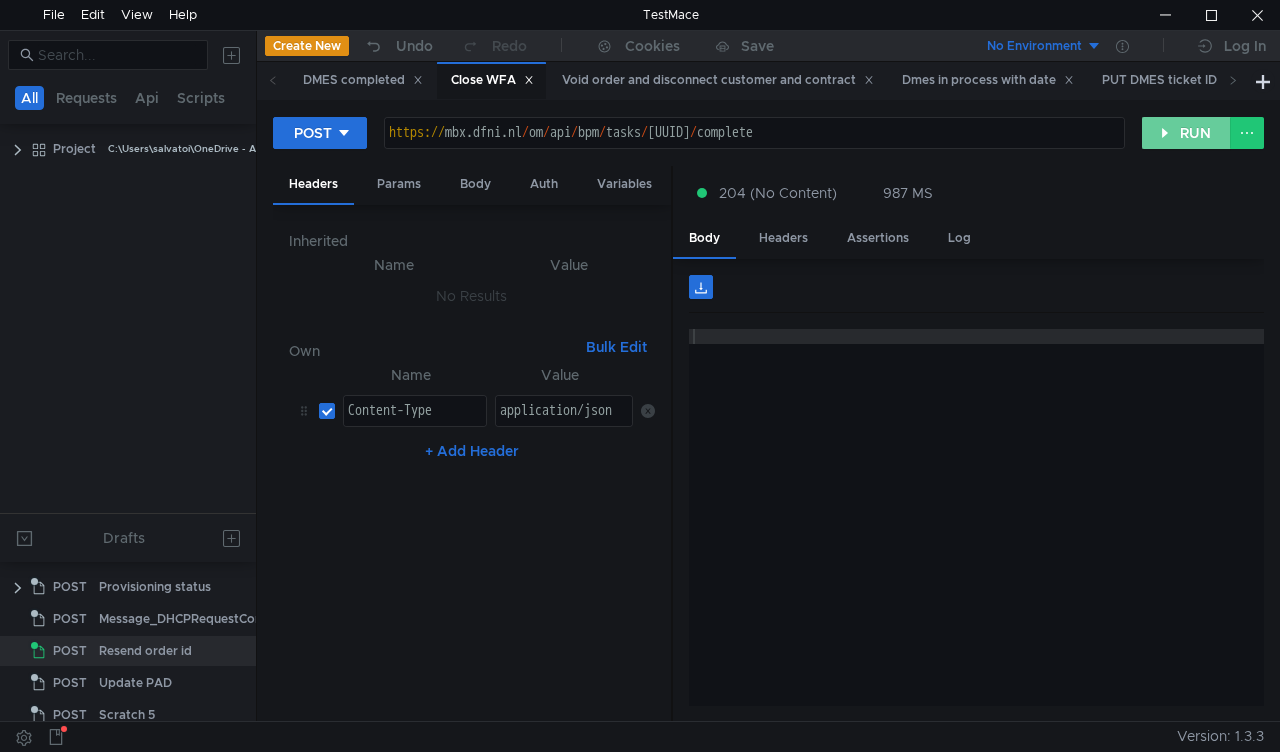 click on "RUN" 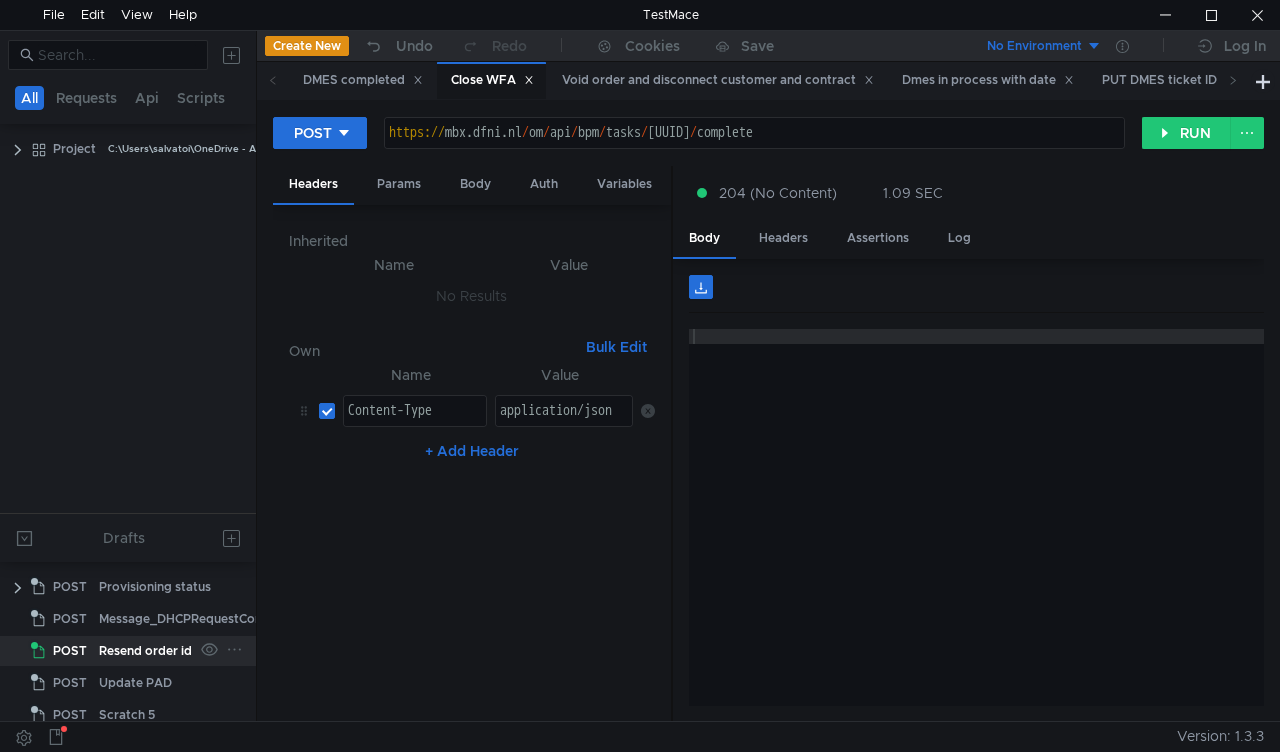 click on "Resend order id" 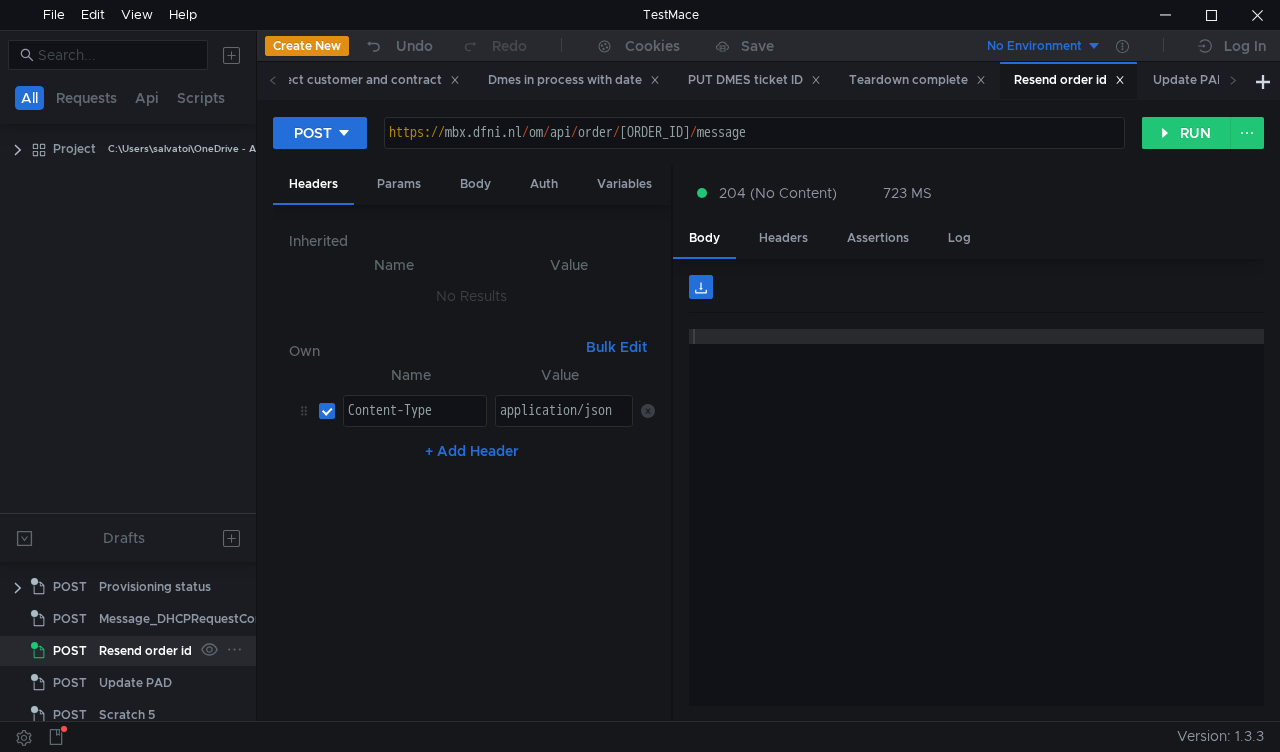 click on "Resend order id" 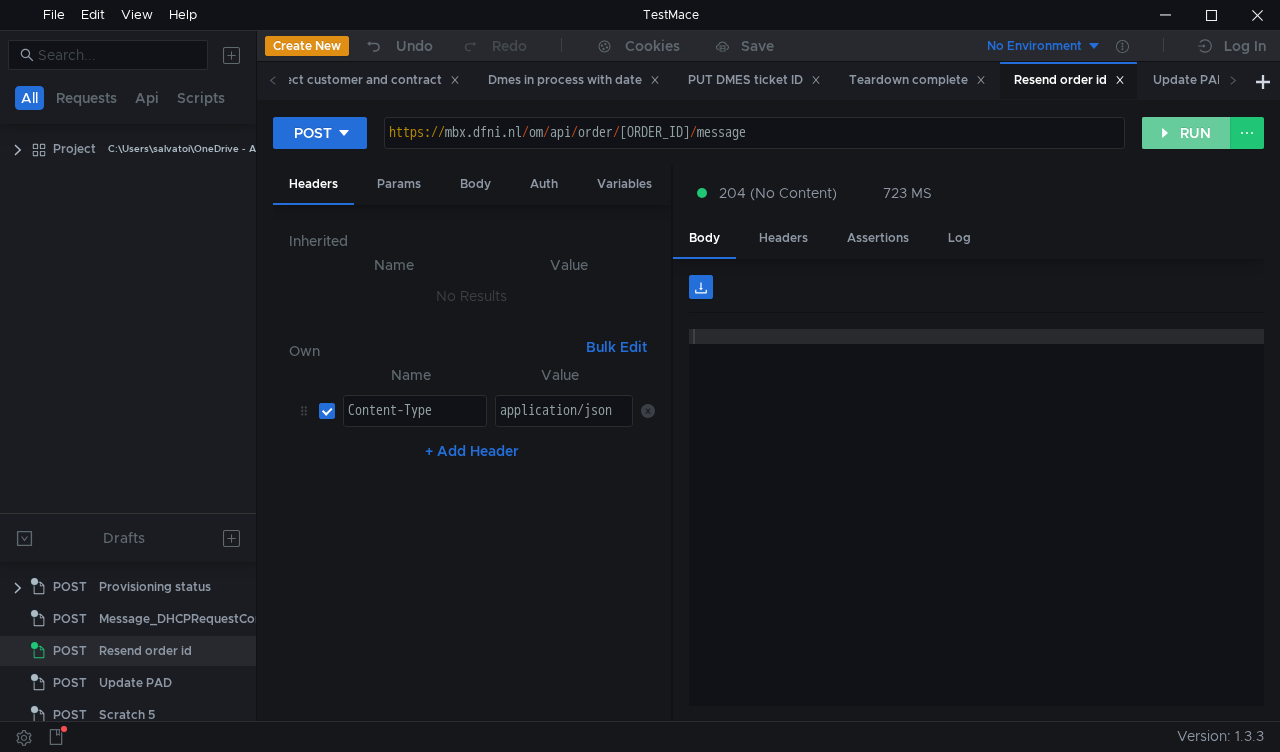 click on "RUN" 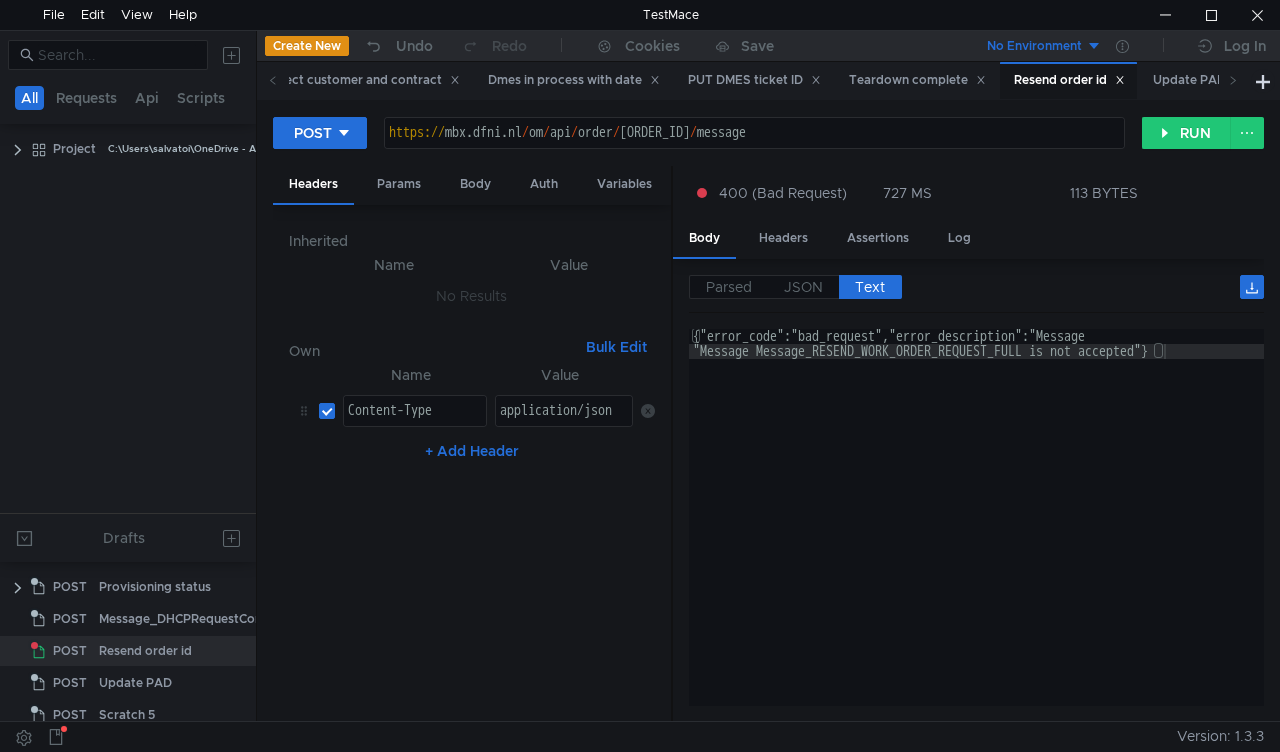 click on "https:// mbx.dfni.nl / om / api / order / 54782181 / message" at bounding box center [754, 133] 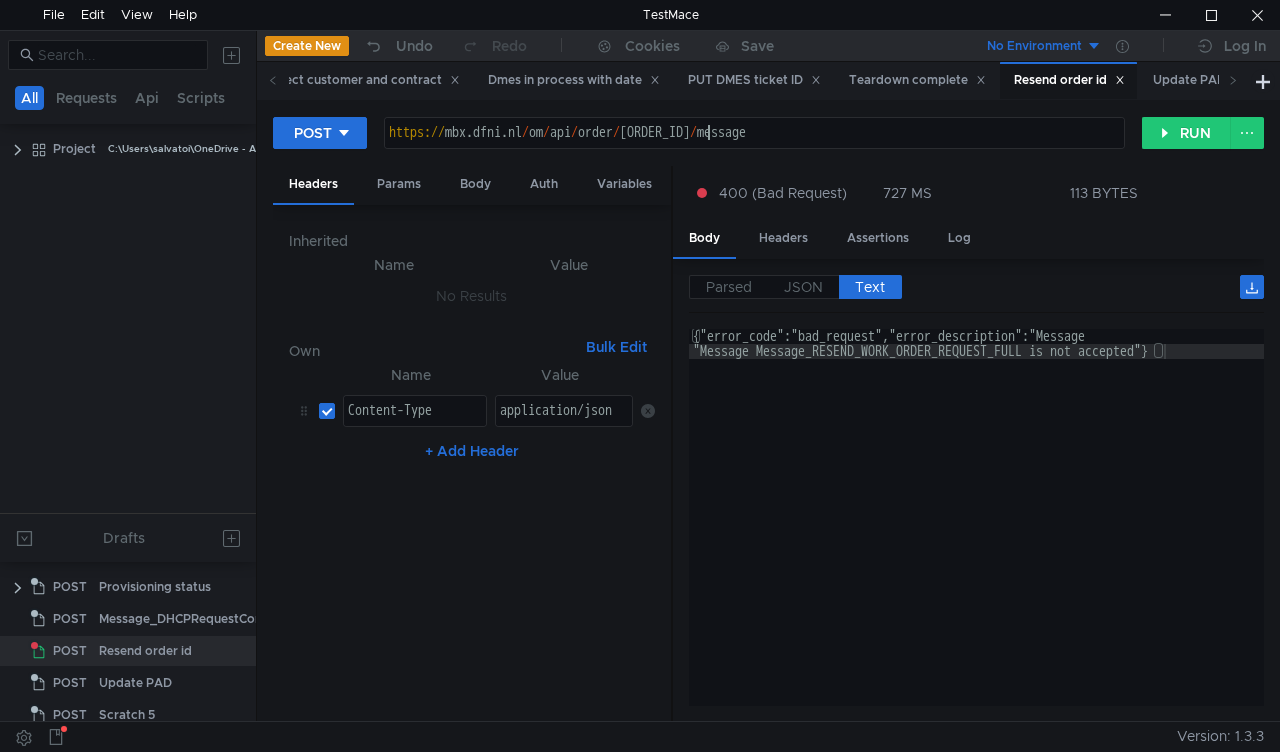 click on "https:// mbx.dfni.nl / om / api / order / 54782181 / message" at bounding box center [754, 133] 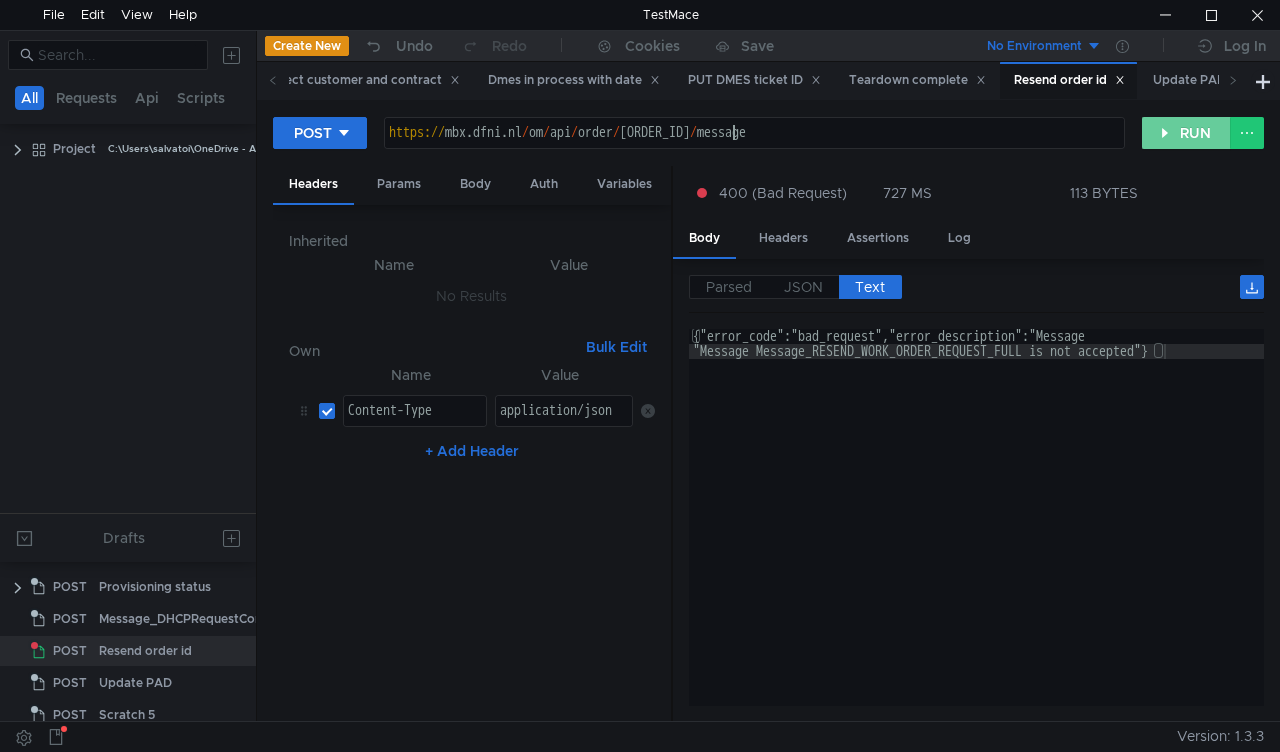 click on "RUN" 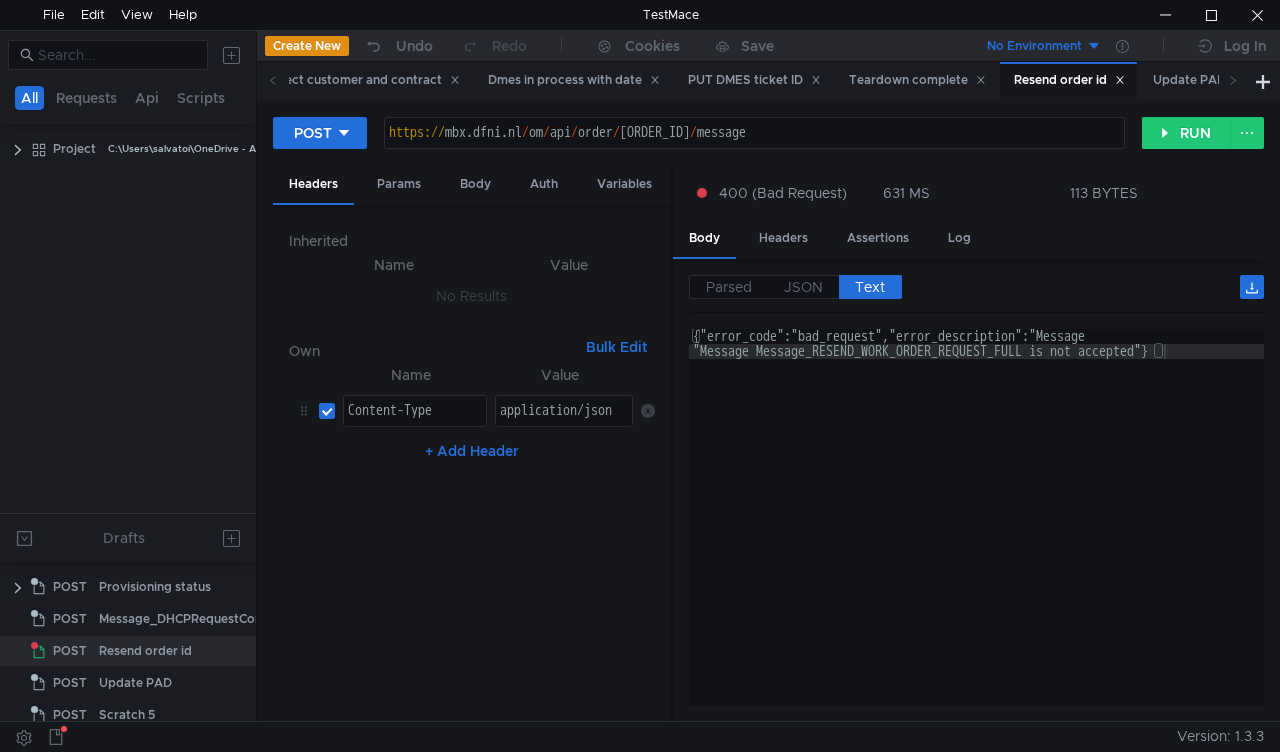 click on "https:// mbx.dfni.nl / om / api / order / 54782181 / message" at bounding box center (754, 147) 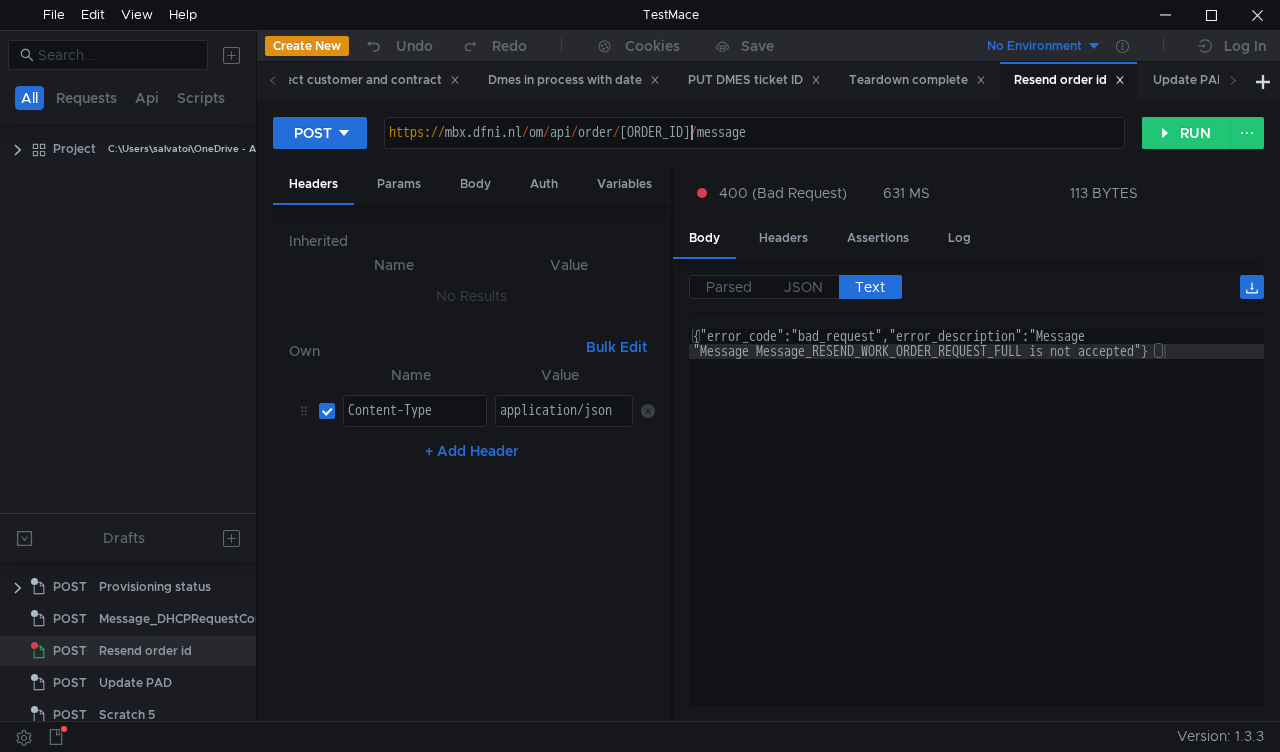 click on "https:// mbx.dfni.nl / om / api / order / 54782181 / message" at bounding box center (754, 147) 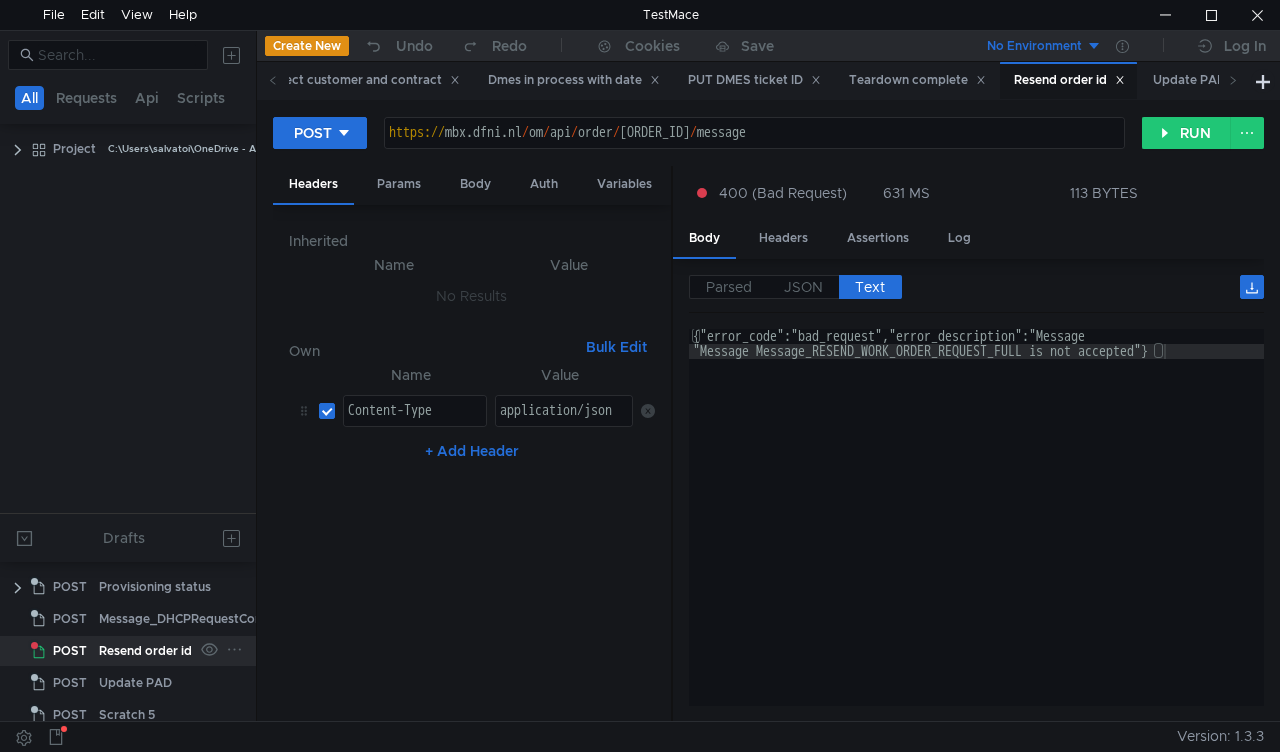 click on "Resend order id" 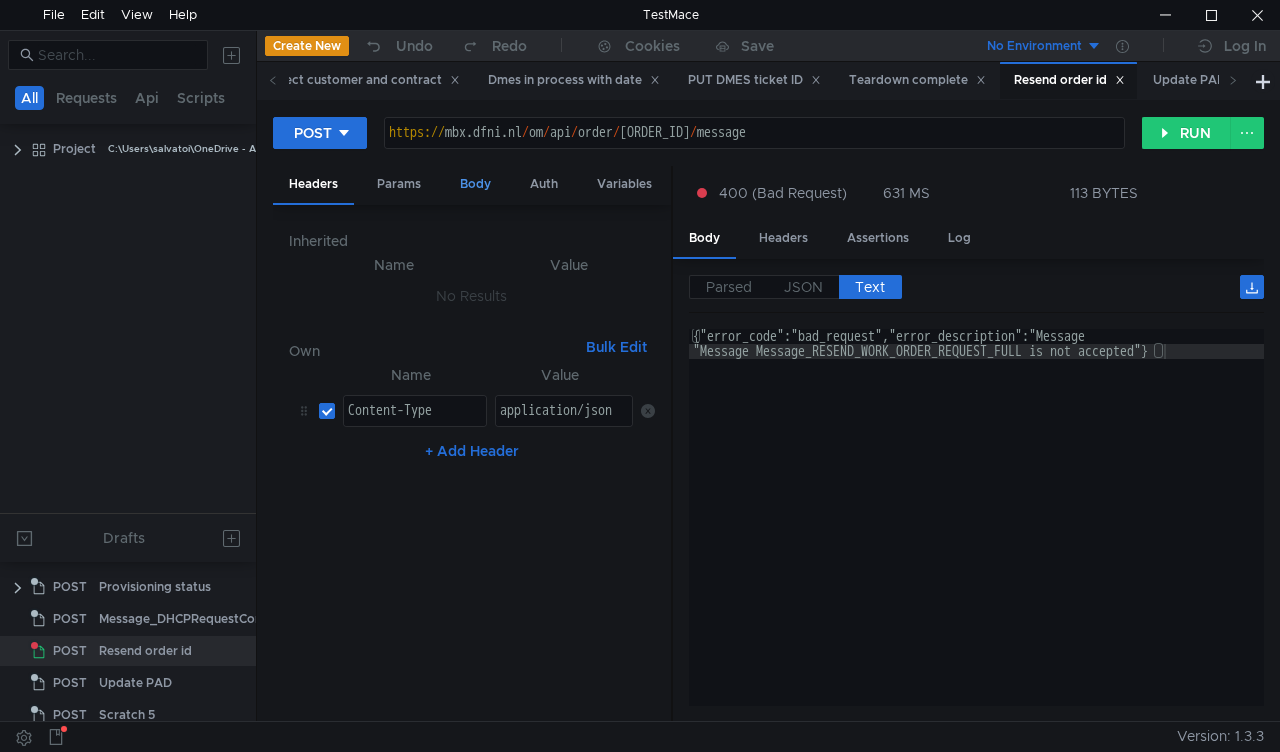 click on "Body" at bounding box center (475, 184) 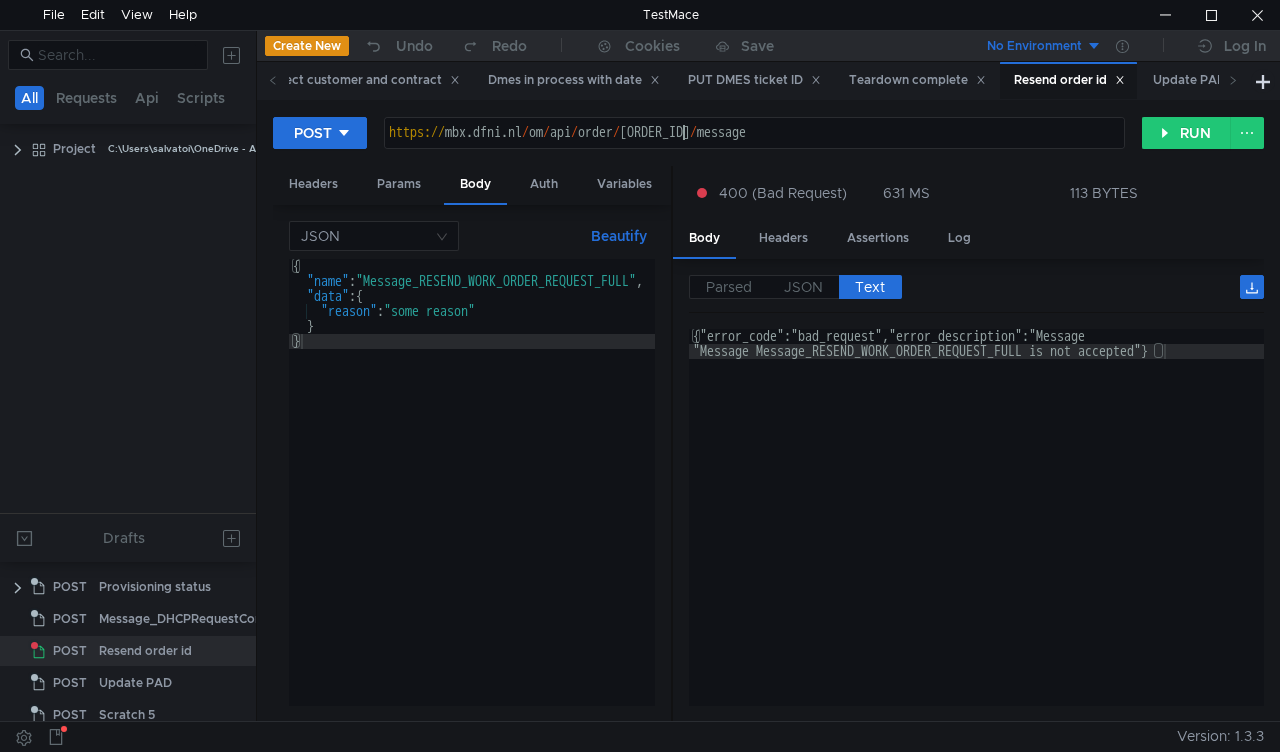click on "https:// mbx.dfni.nl / om / api / order / 54782181 / message" at bounding box center [754, 147] 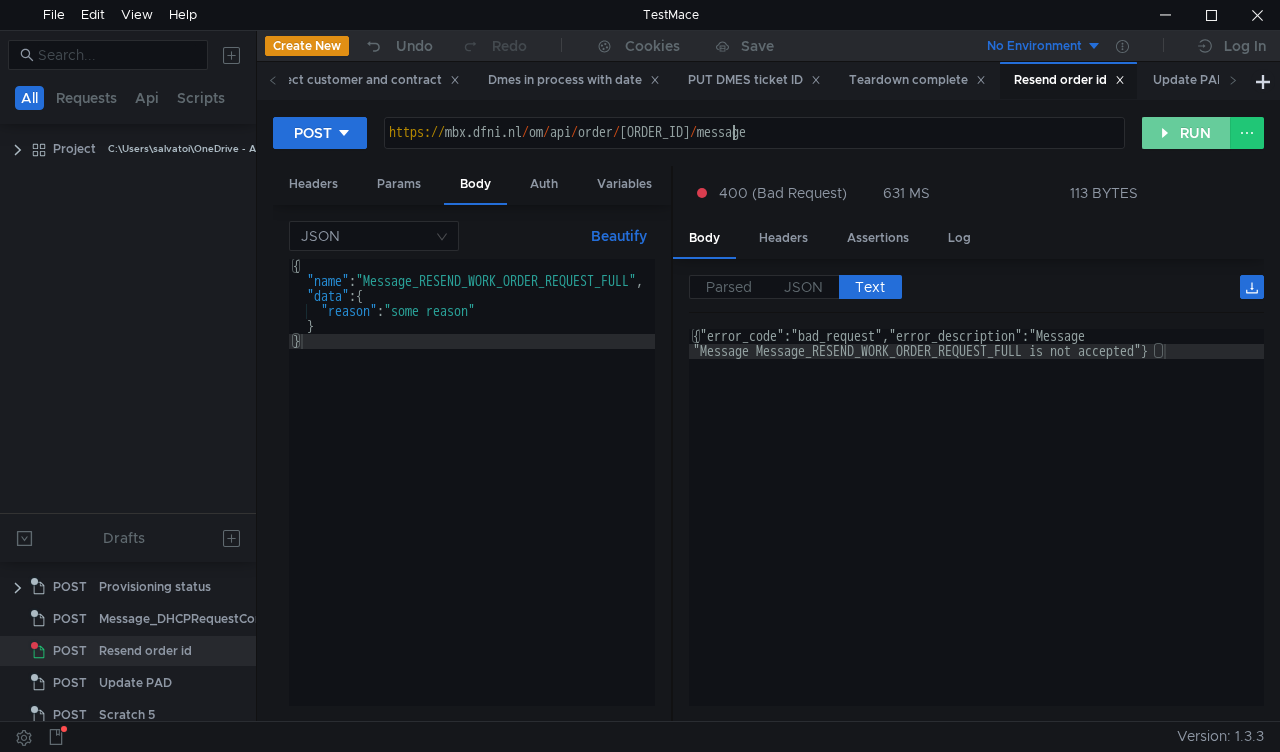 click on "RUN" 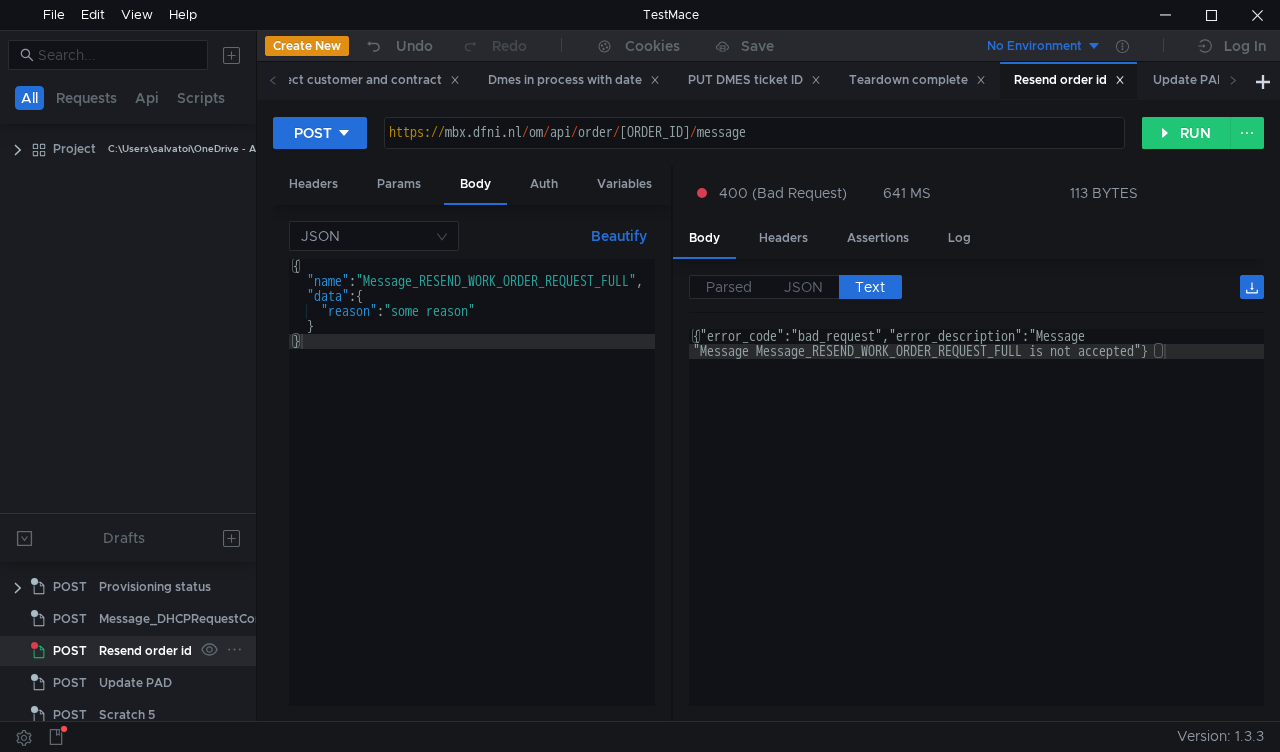 click on "Resend order id" 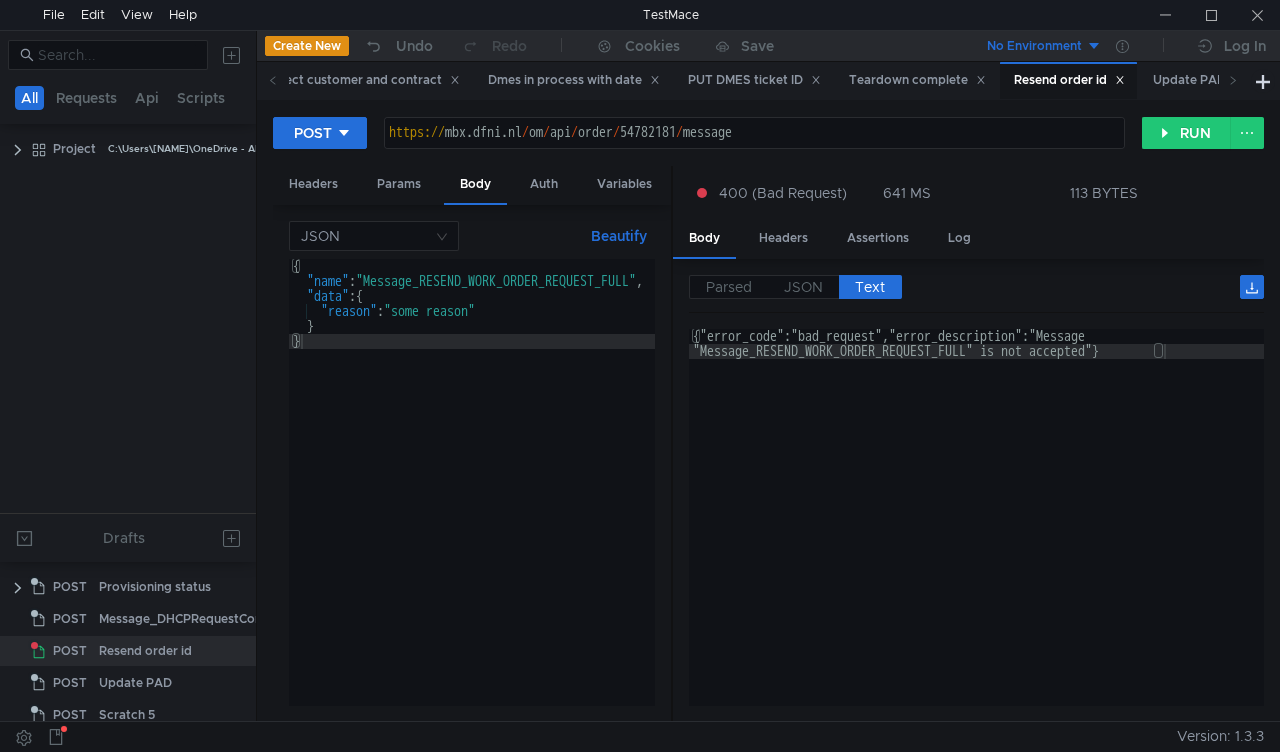 scroll, scrollTop: 0, scrollLeft: 0, axis: both 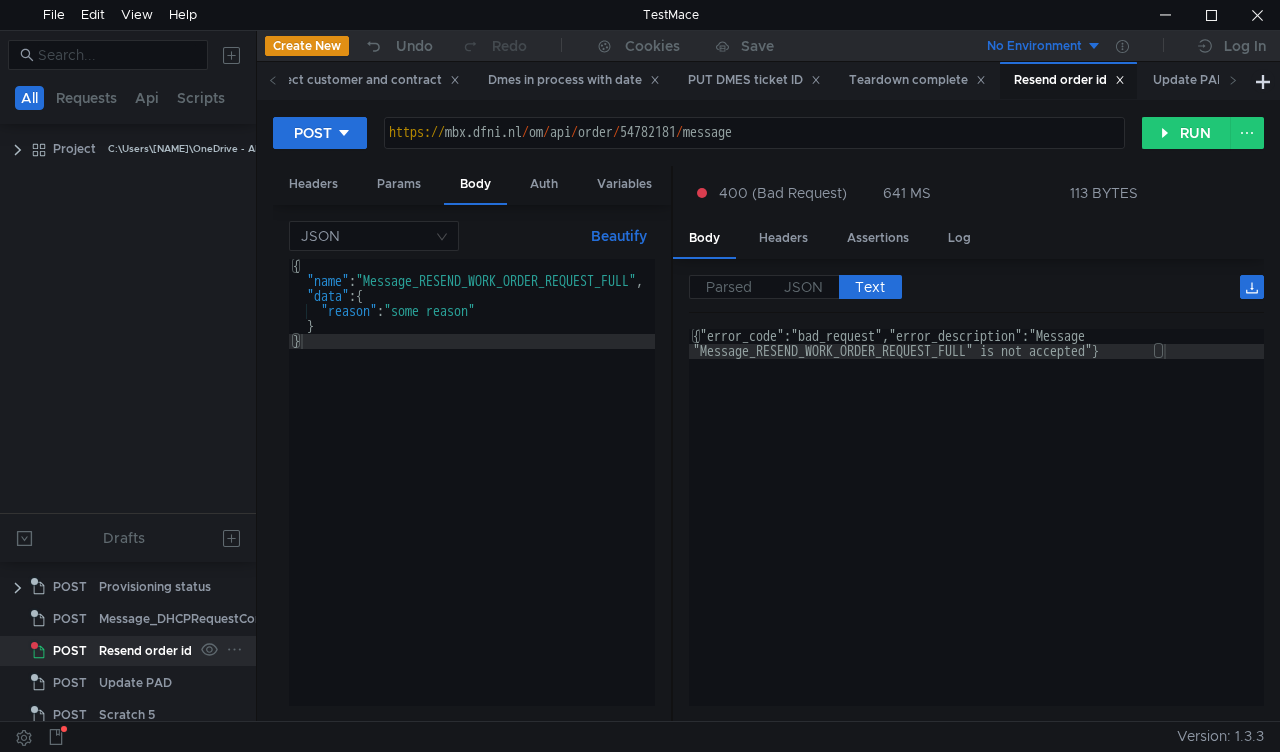 click on "Resend order id" 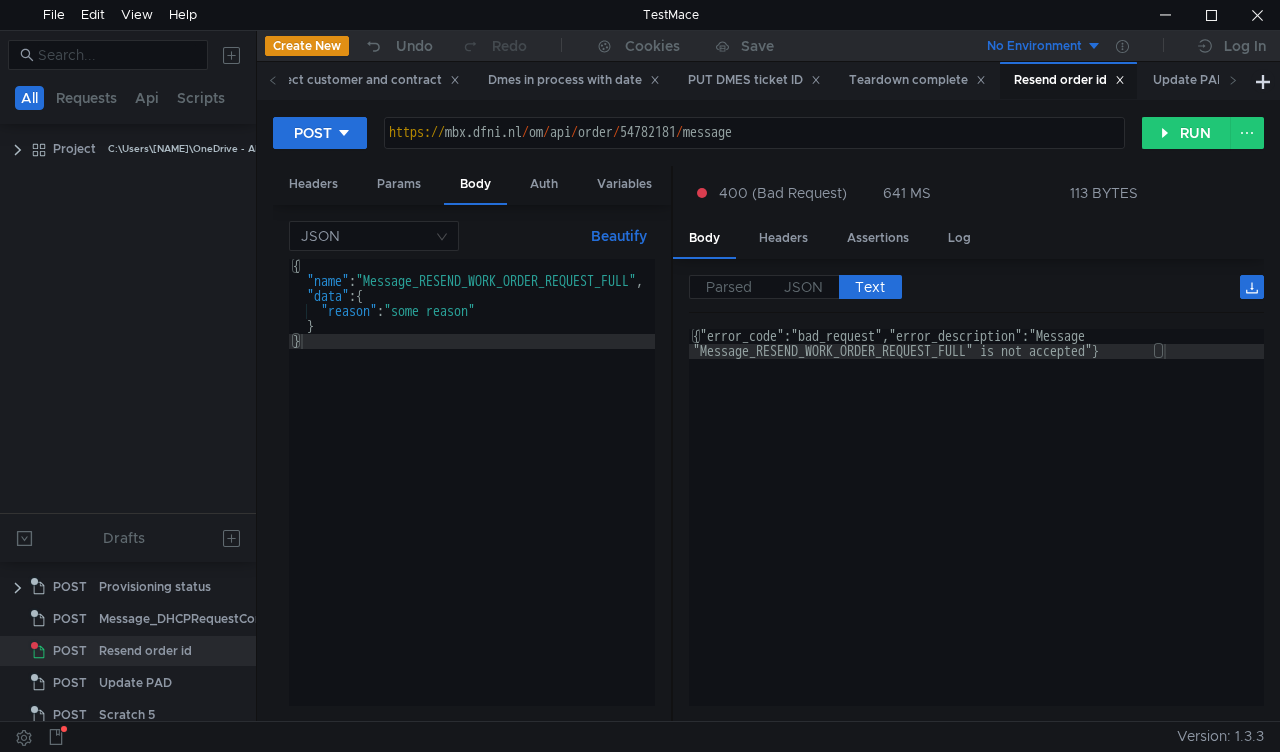 click on "https:// mbx.dfni.nl / om / api / order / 54782181 / message" at bounding box center [754, 147] 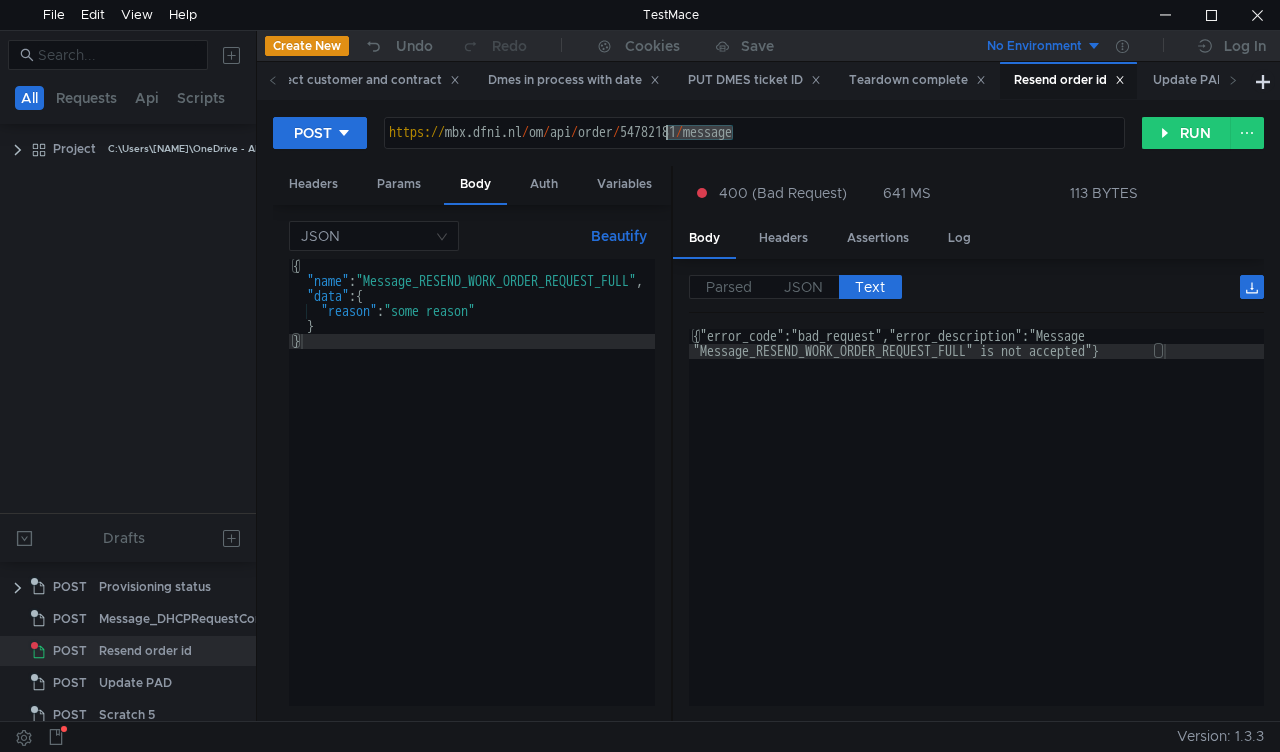 click on "https:// mbx.dfni.nl / om / api / order / 54782181 / message" at bounding box center (754, 147) 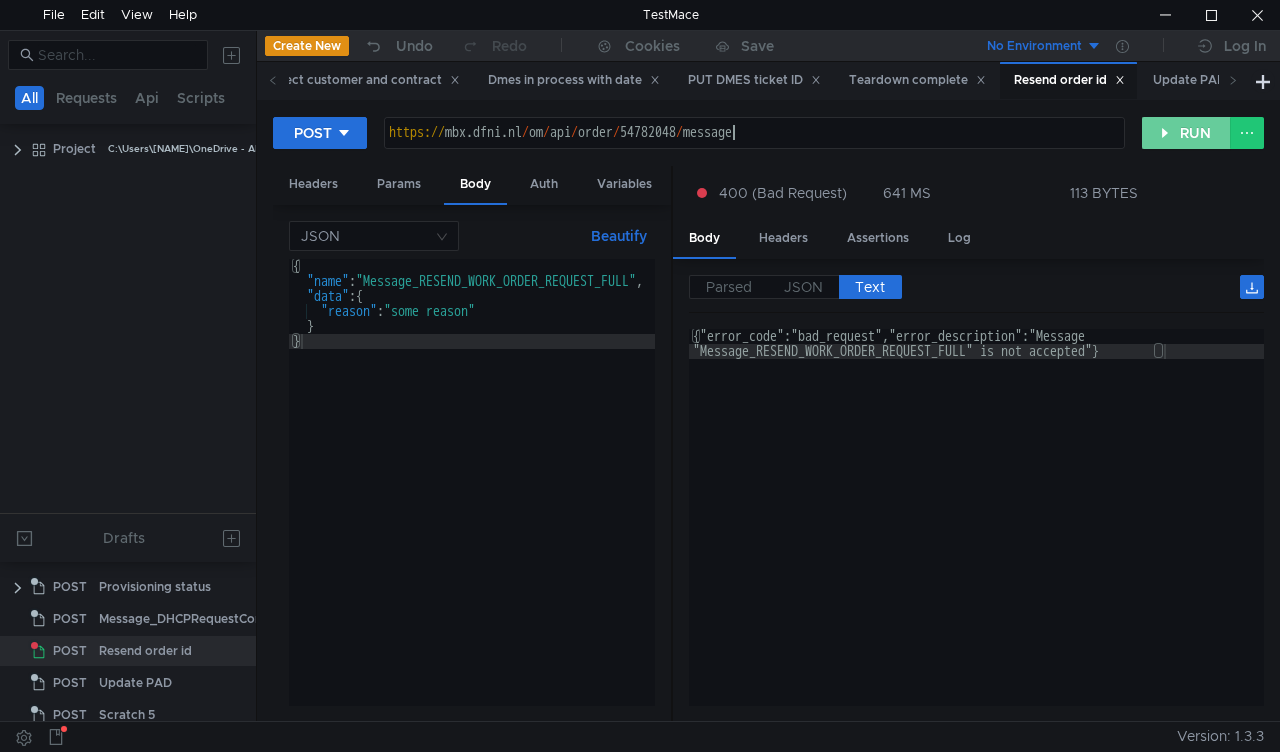 click on "RUN" 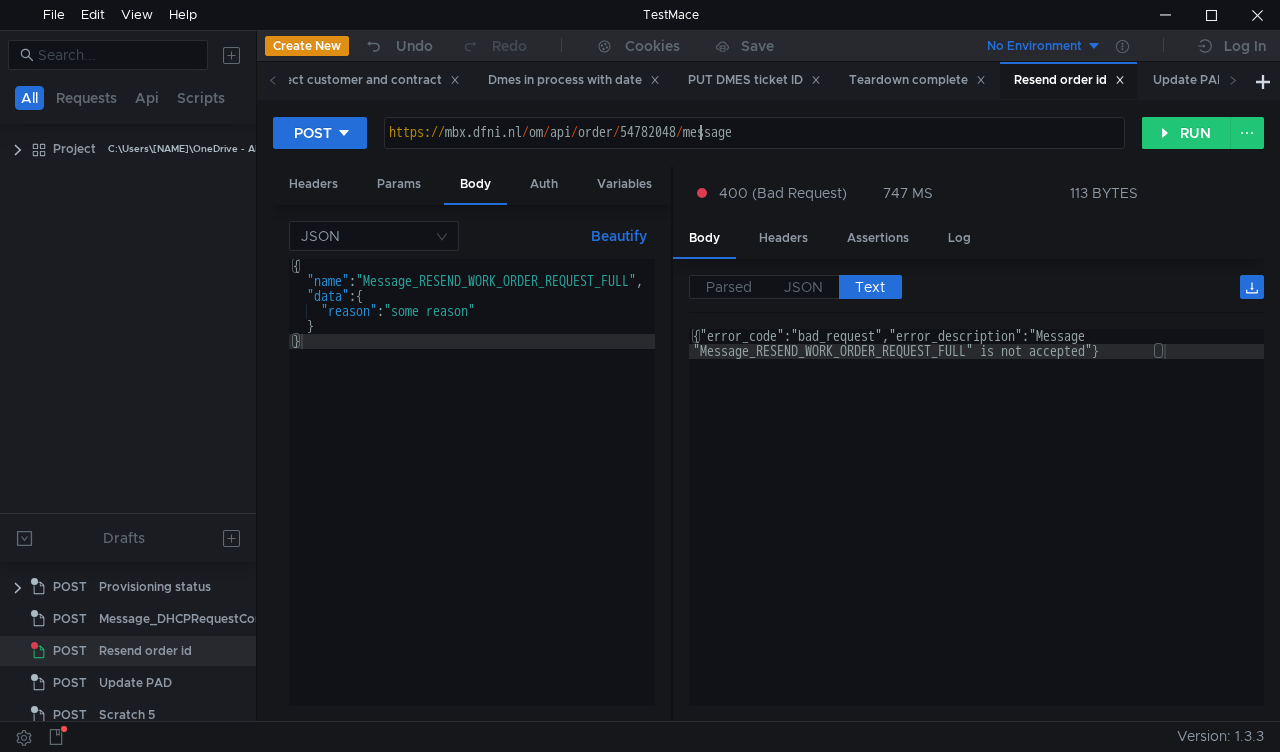 click on "https:// mbx.dfni.nl / om / api / order / 54782048 / message" at bounding box center (754, 133) 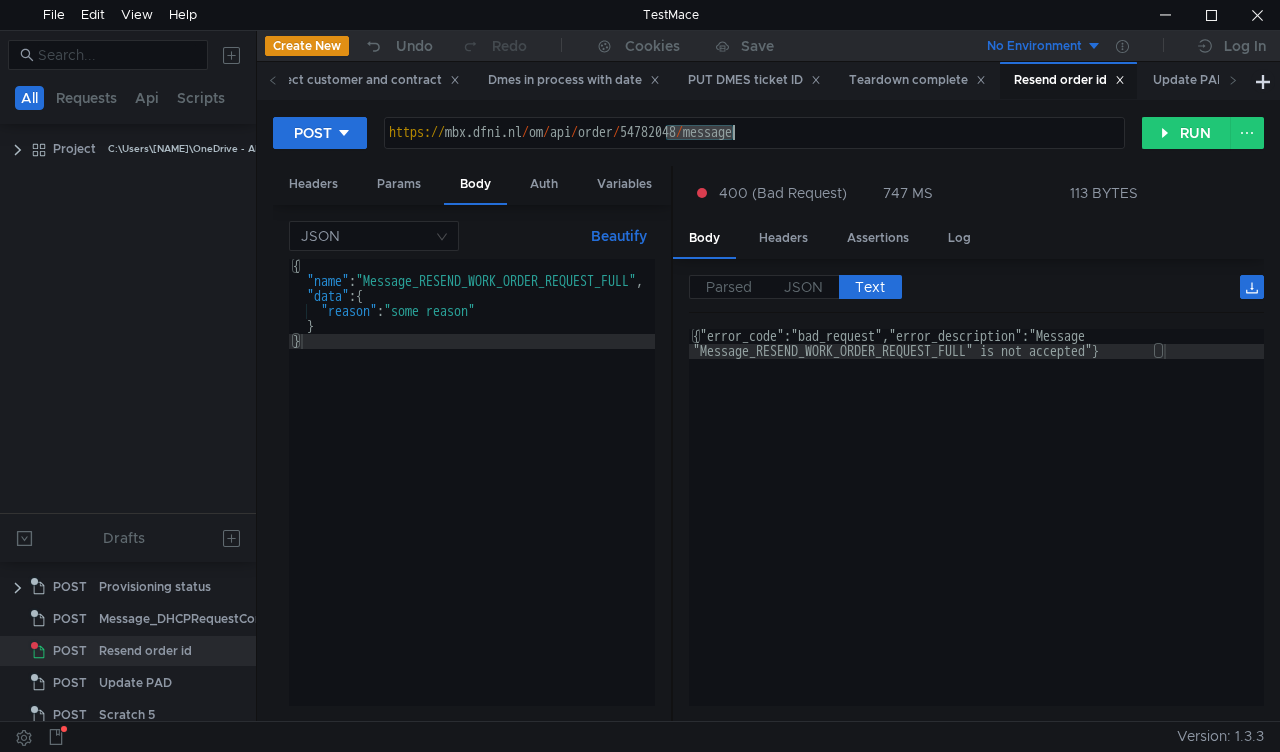 click on "https:// mbx.dfni.nl / om / api / order / 54782048 / message" at bounding box center [754, 147] 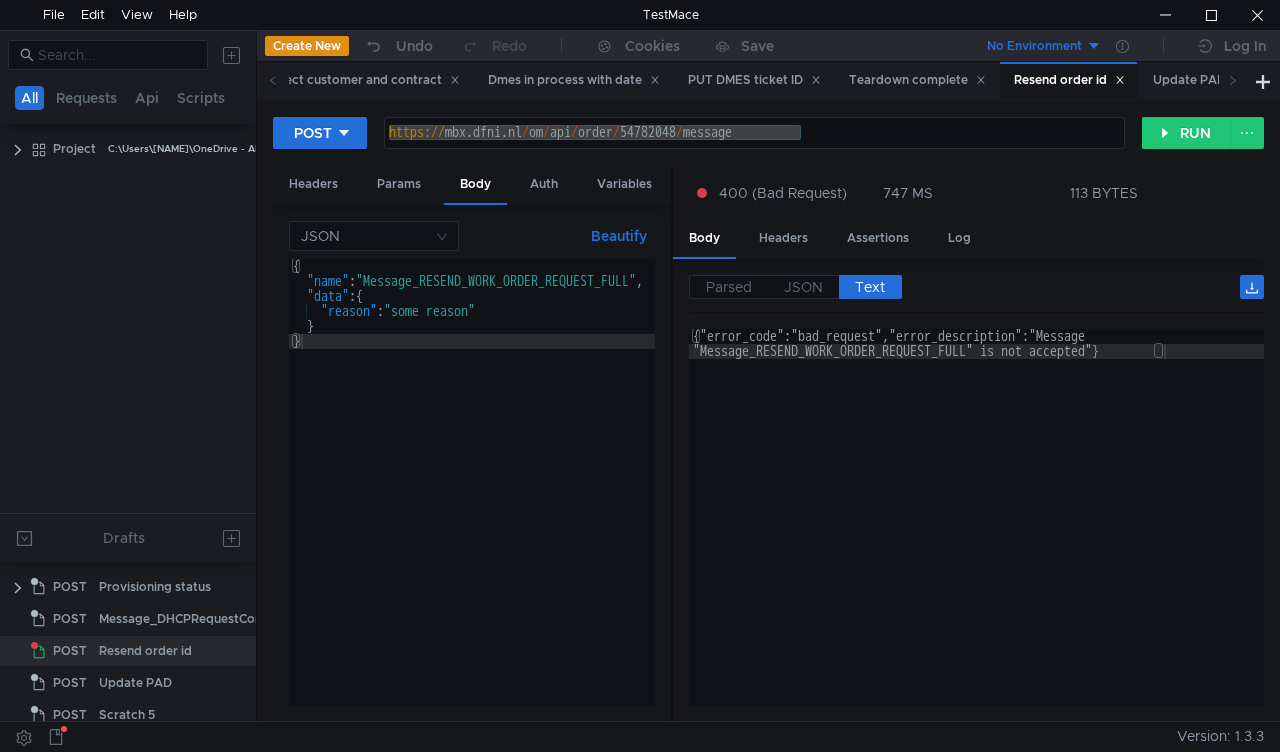 click on "https:// mbx.dfni.nl / om / api / order / 54782048 / message" at bounding box center (754, 133) 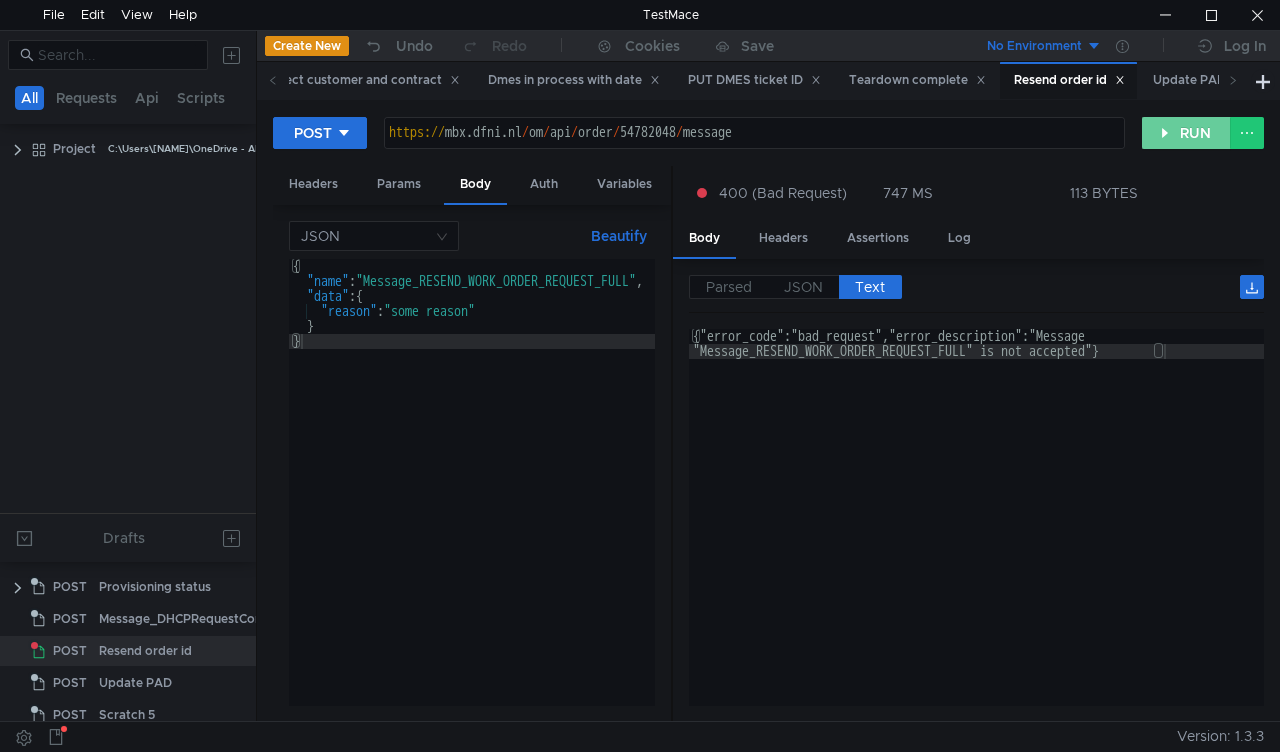 drag, startPoint x: 1174, startPoint y: 144, endPoint x: 1168, endPoint y: 180, distance: 36.496574 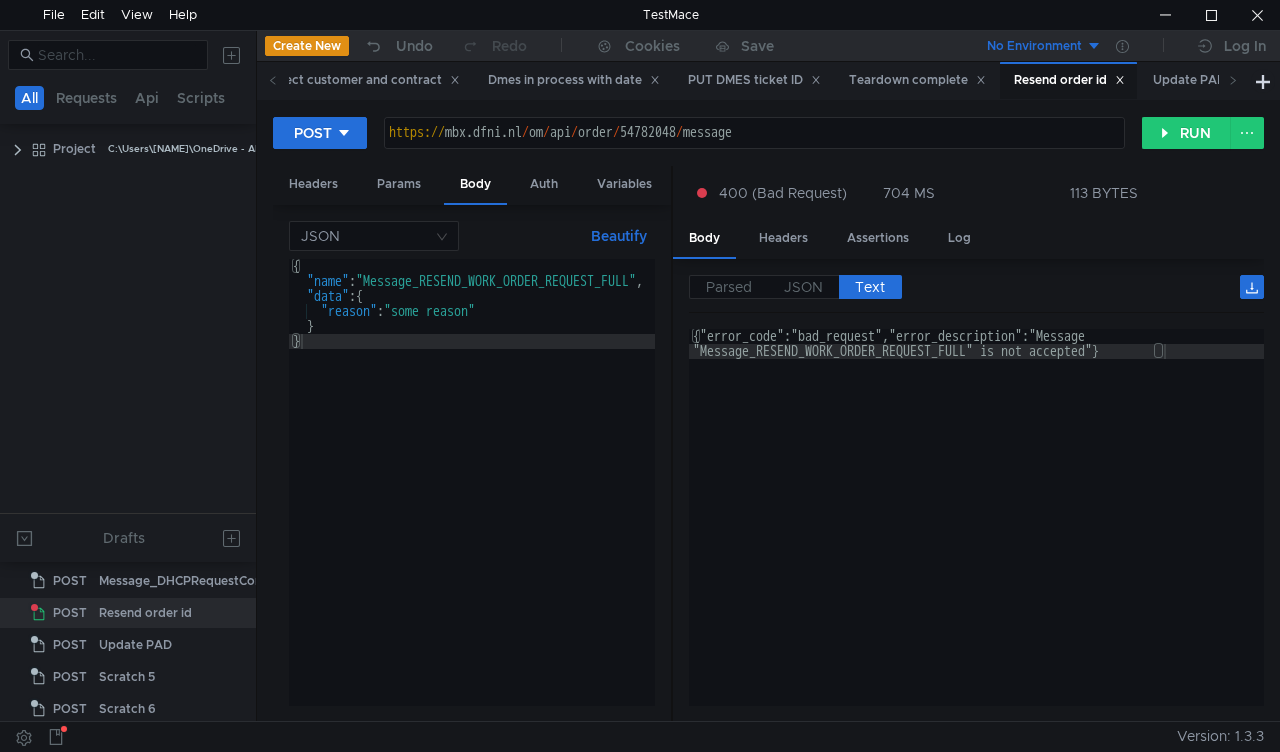 scroll, scrollTop: 0, scrollLeft: 0, axis: both 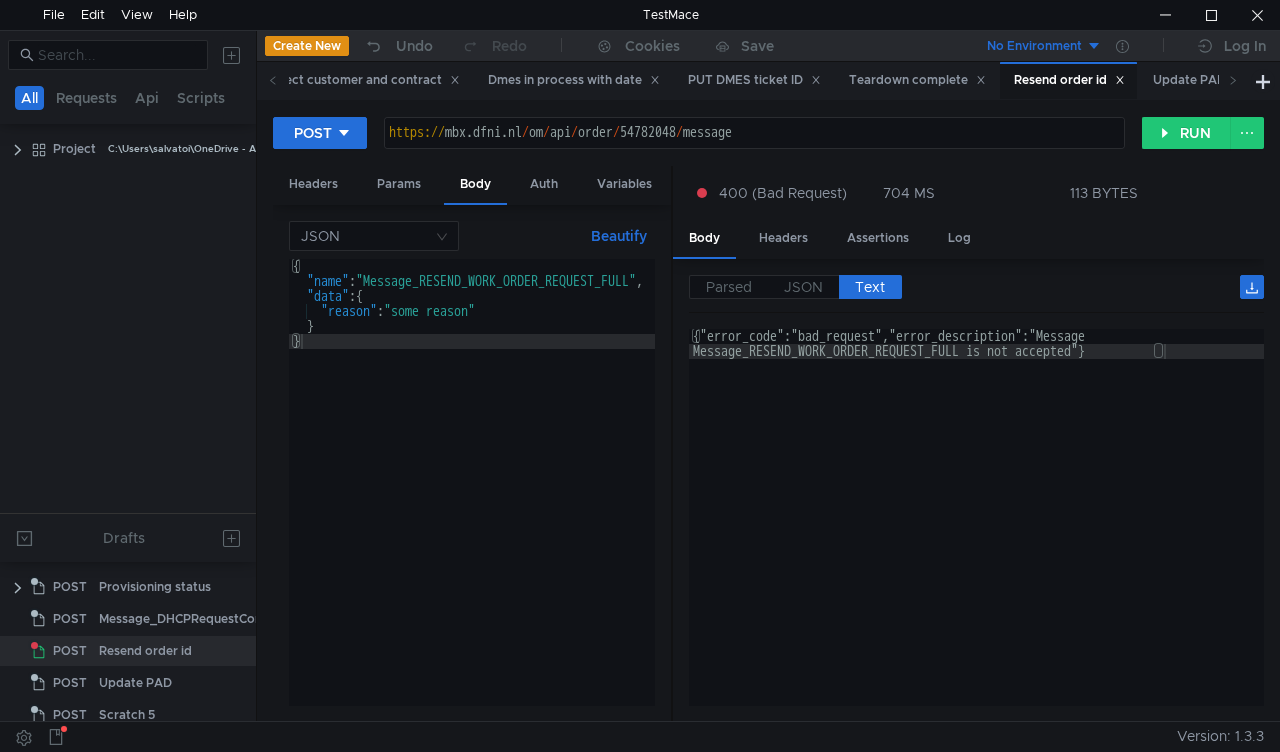 click on "https:// mbx.dfni.nl / om / api / order / 54782048 / message" at bounding box center [754, 147] 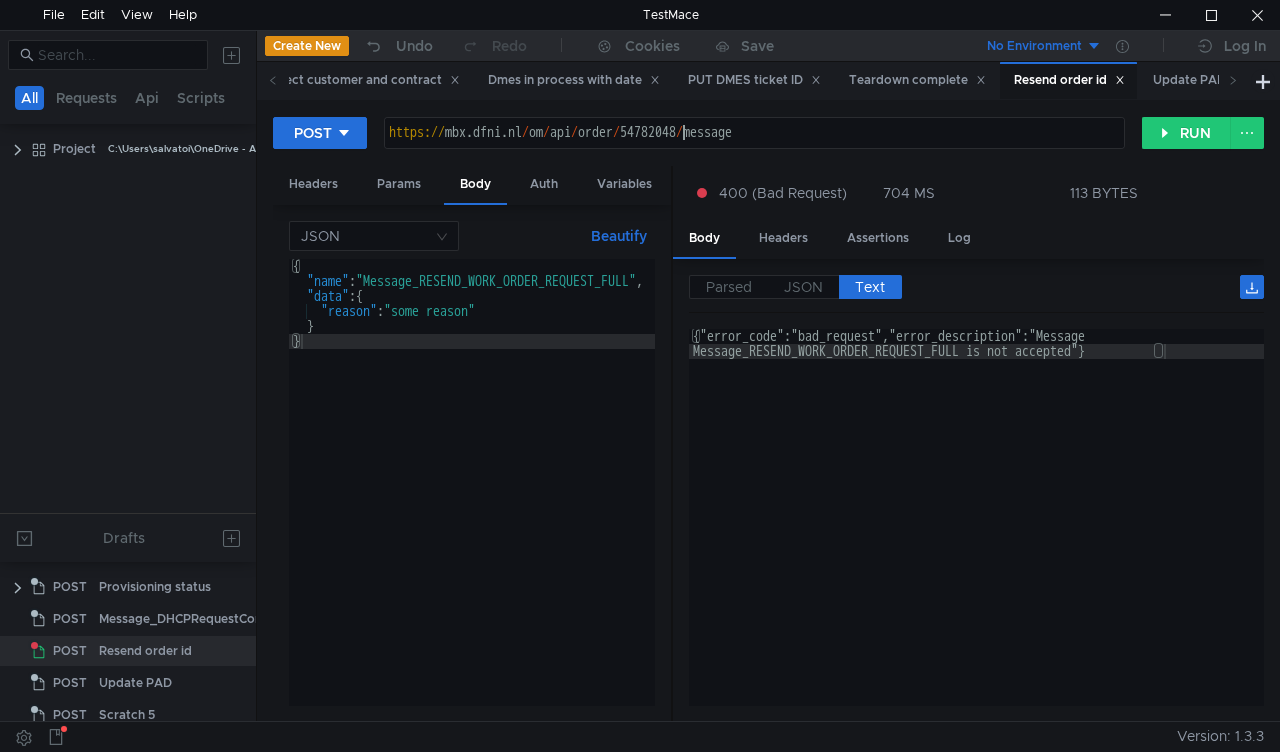 click on "https:// mbx.dfni.nl / om / api / order / 54782048 / message" at bounding box center [754, 147] 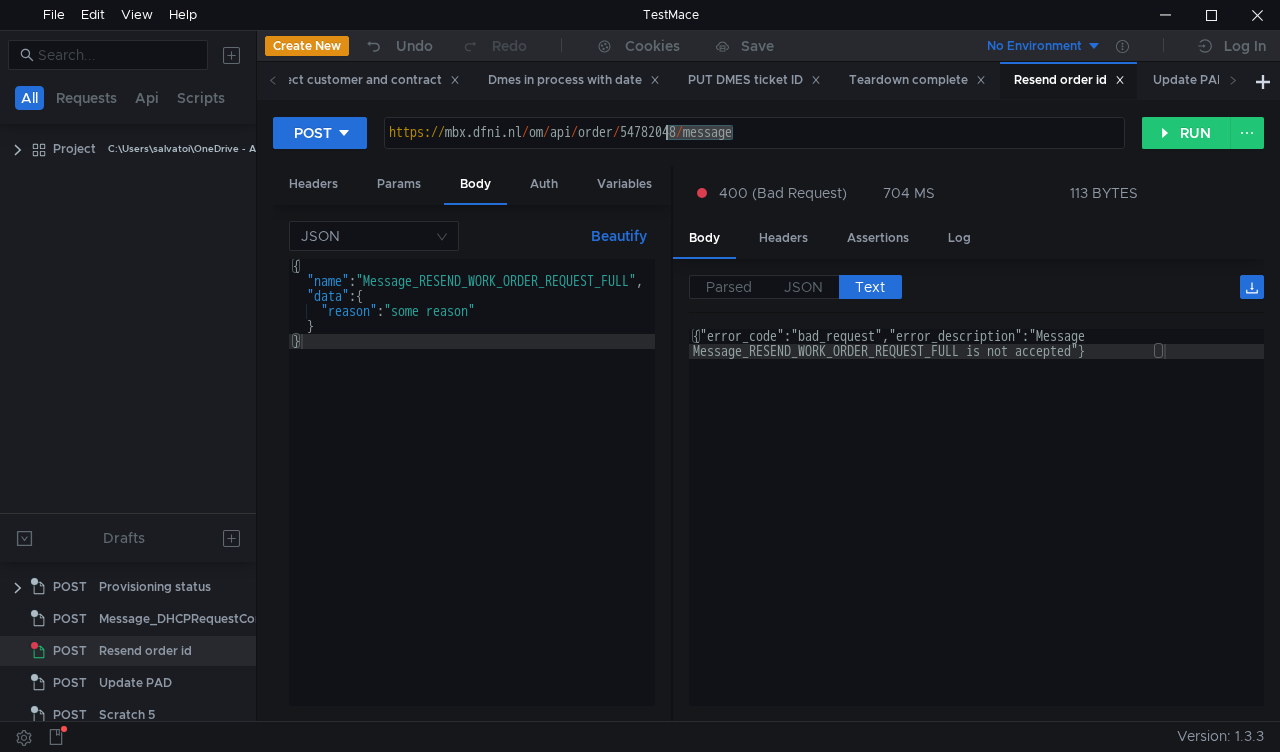 paste on "0733" 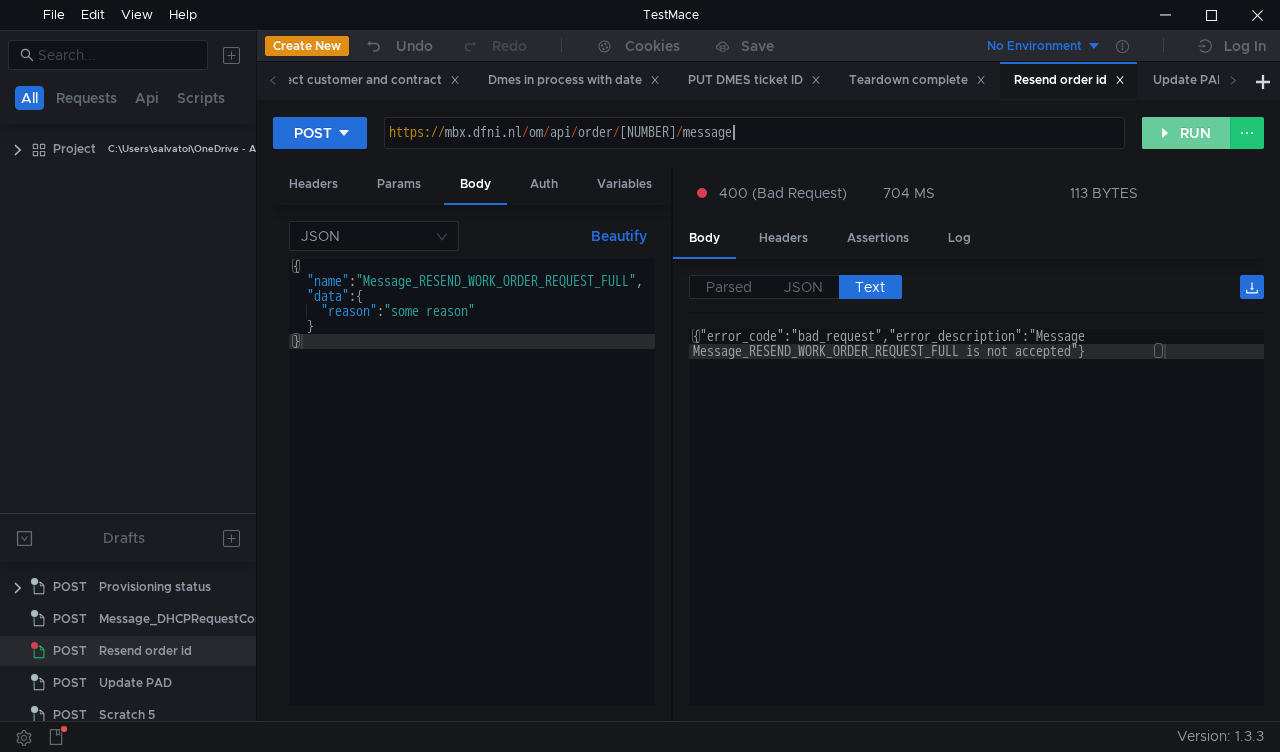 click on "RUN" 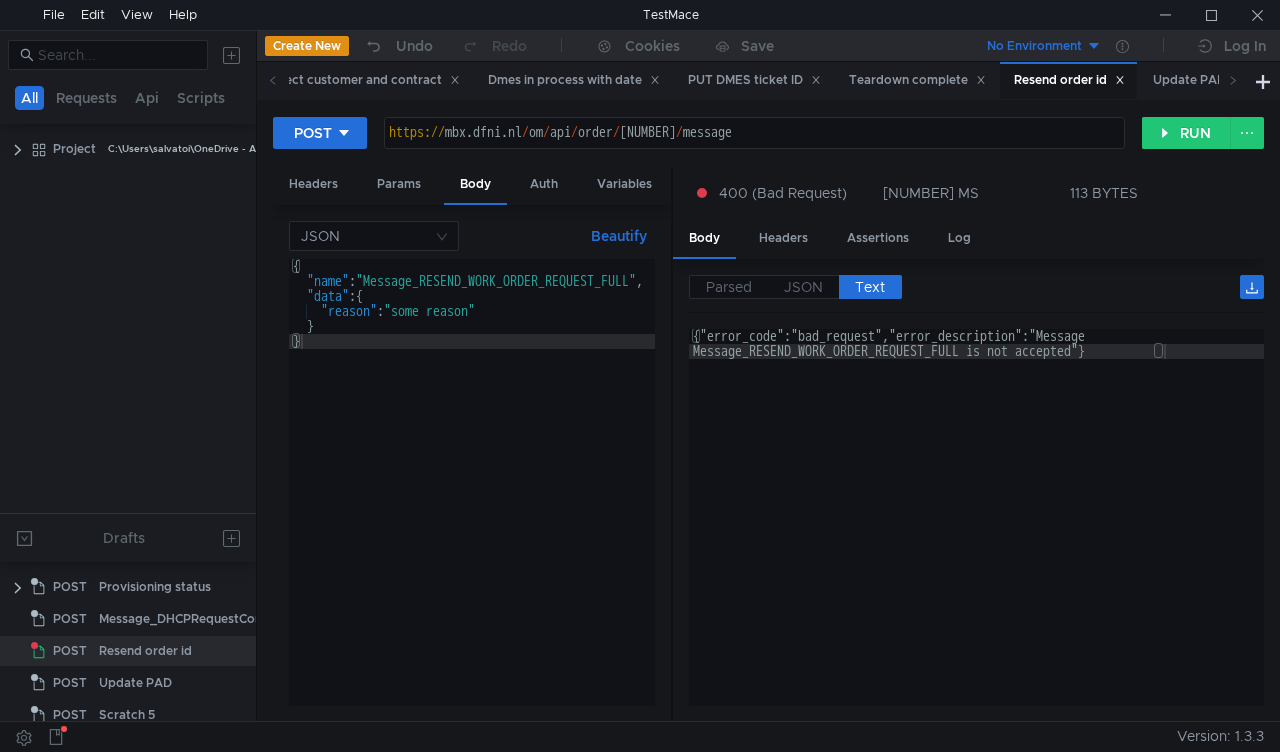 scroll, scrollTop: 0, scrollLeft: 0, axis: both 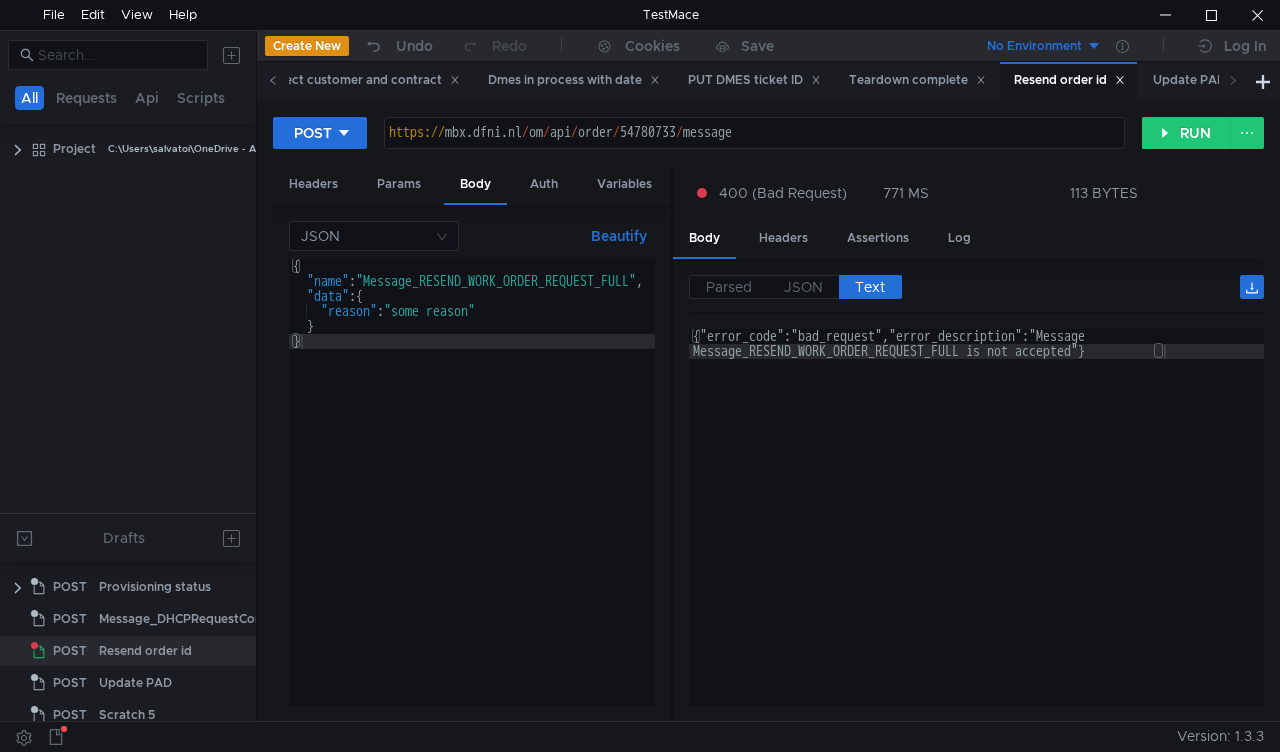 click 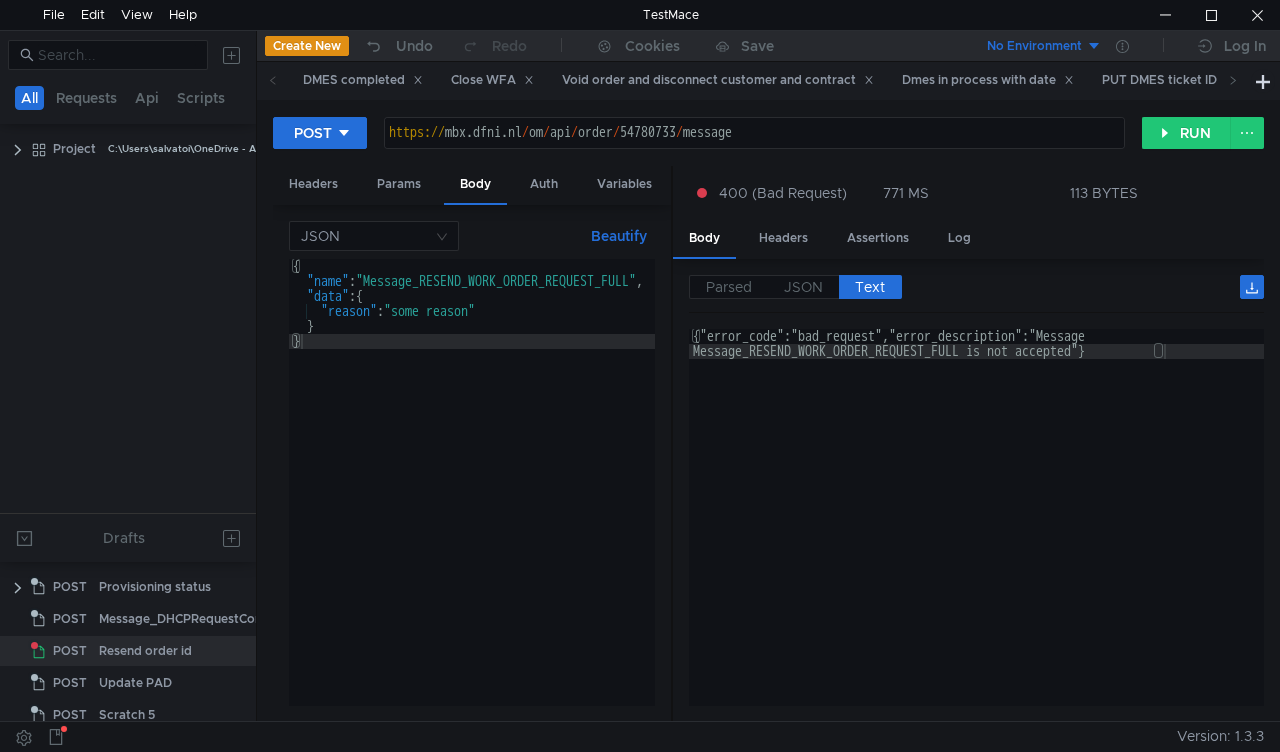 click 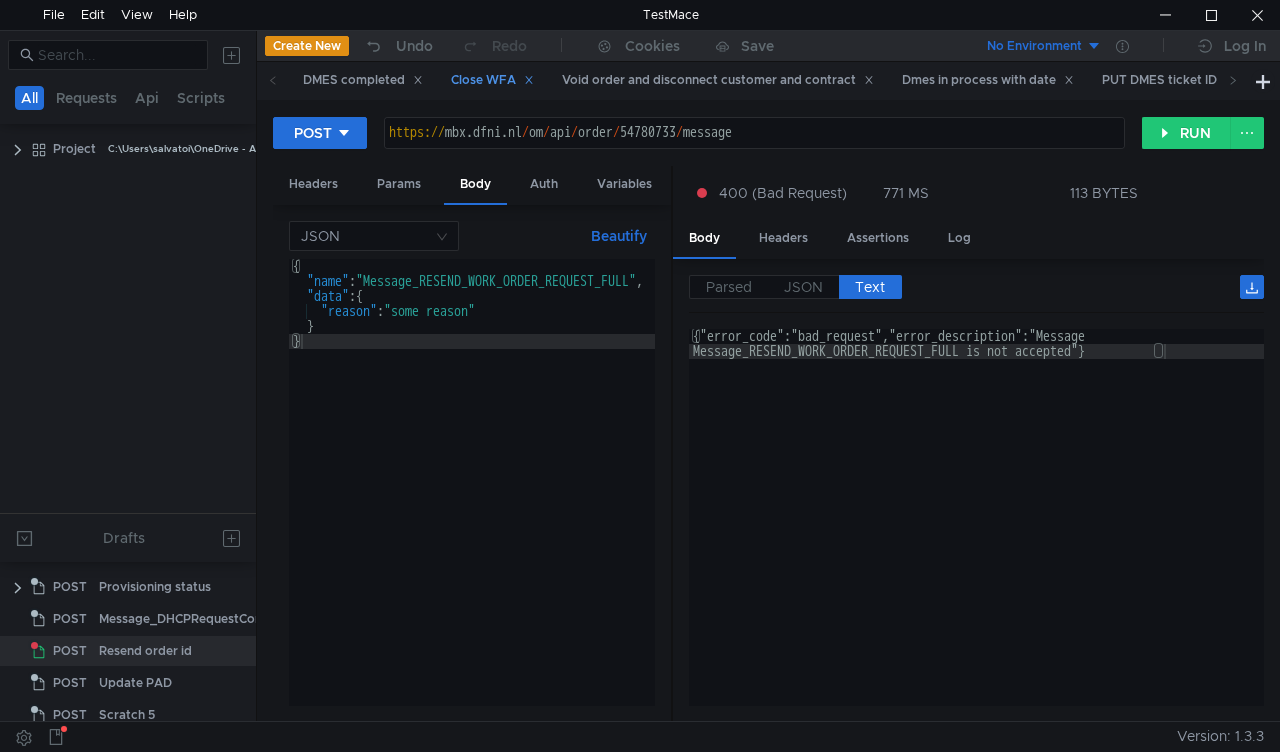 click on "Close WFA" at bounding box center (492, 80) 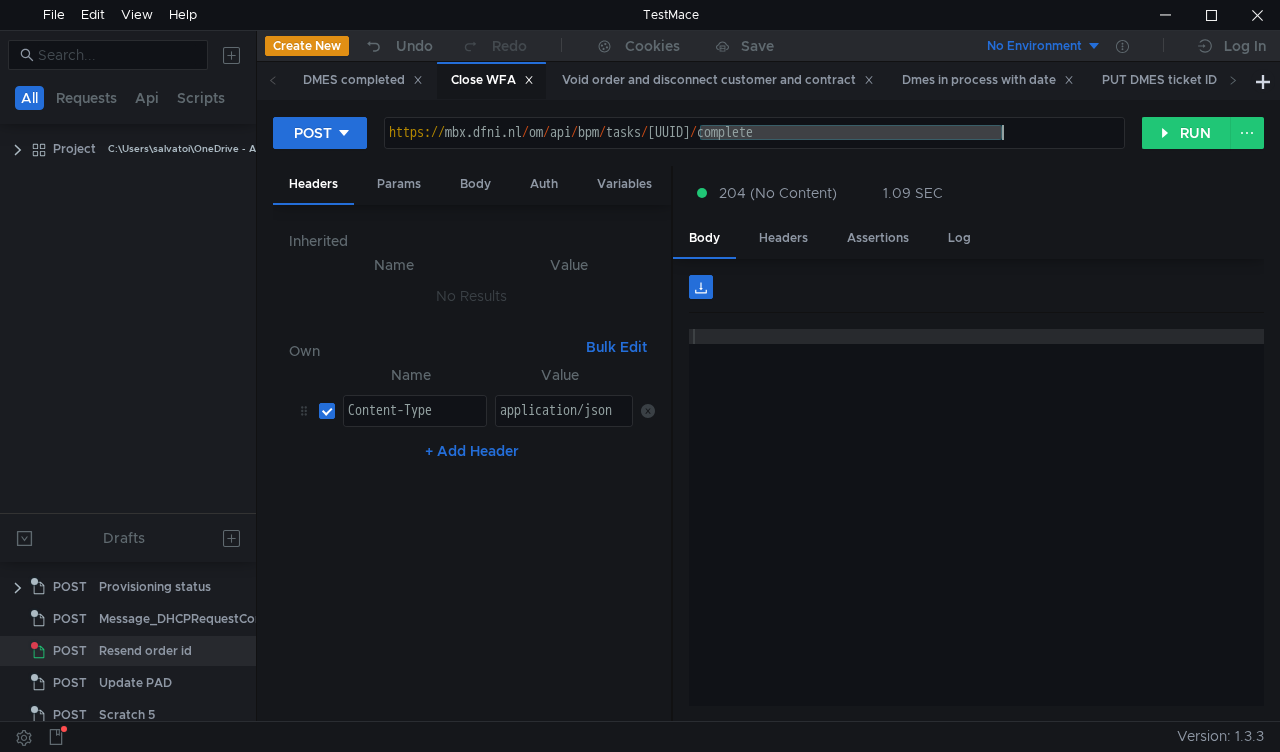 drag, startPoint x: 698, startPoint y: 131, endPoint x: 1003, endPoint y: 129, distance: 305.00656 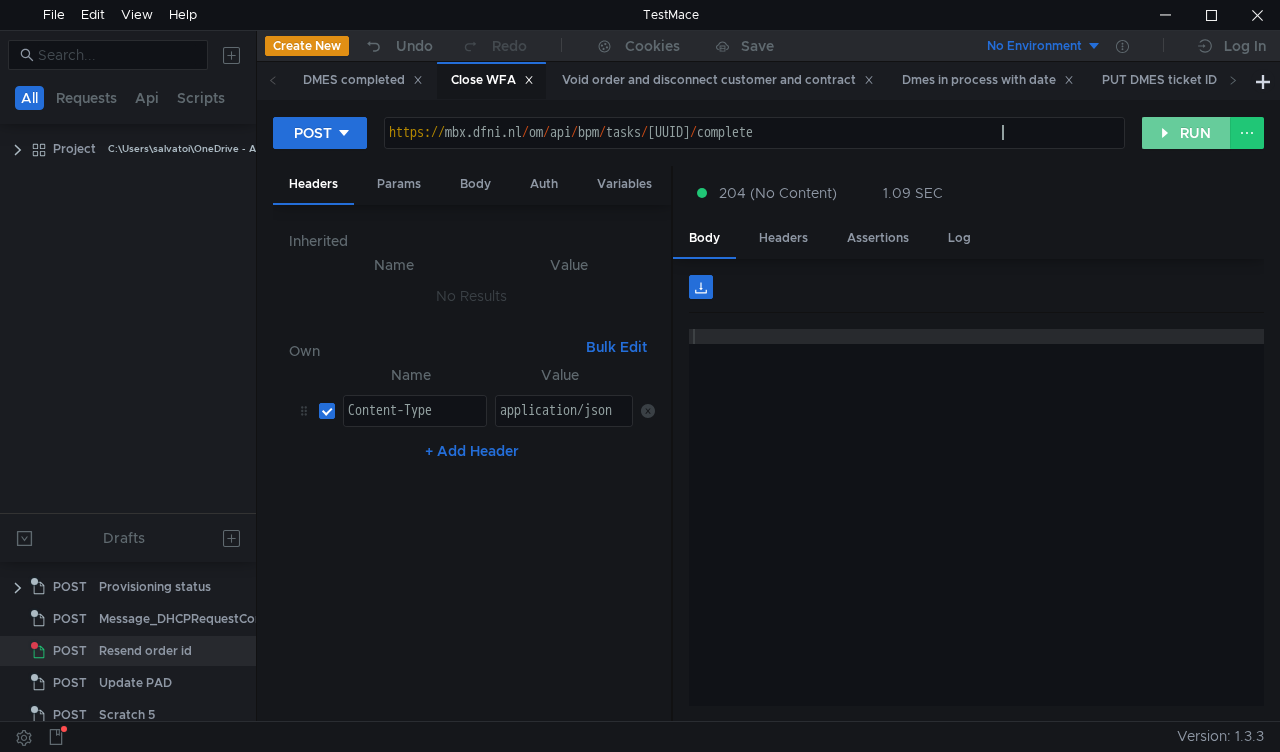 click on "RUN" 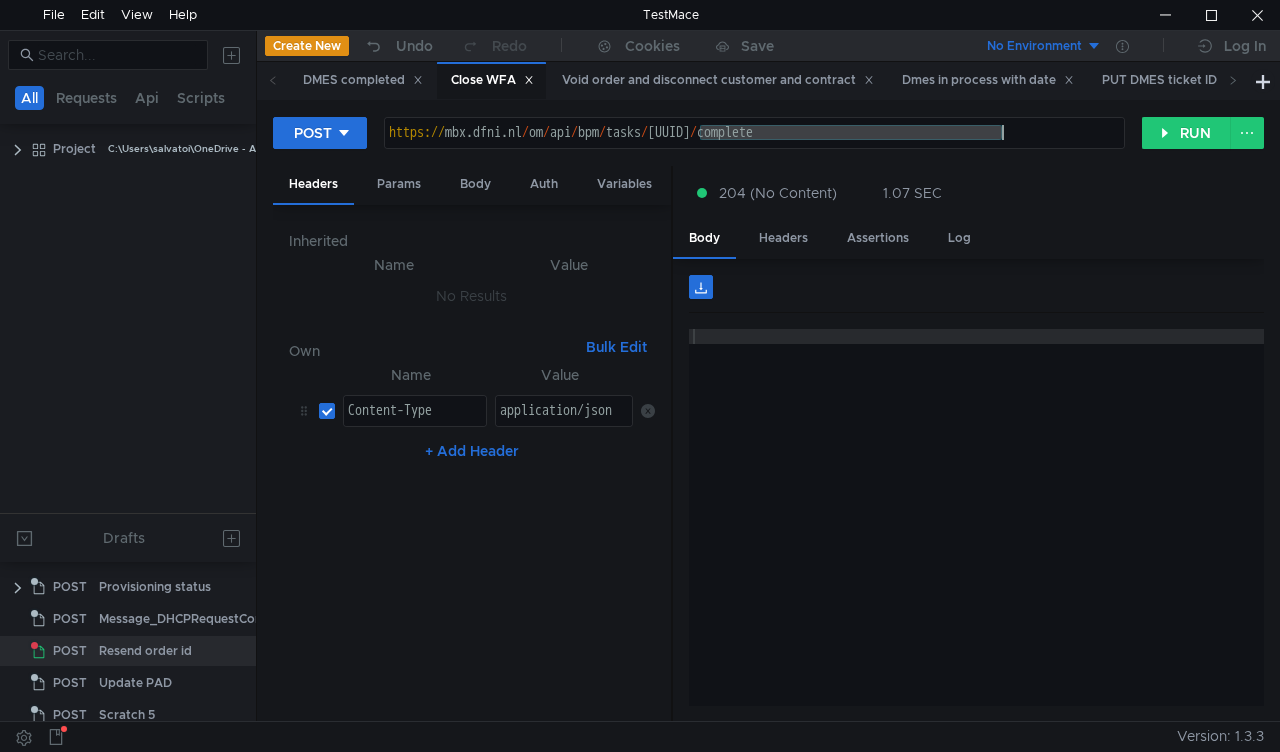 drag, startPoint x: 702, startPoint y: 130, endPoint x: 1001, endPoint y: 144, distance: 299.32758 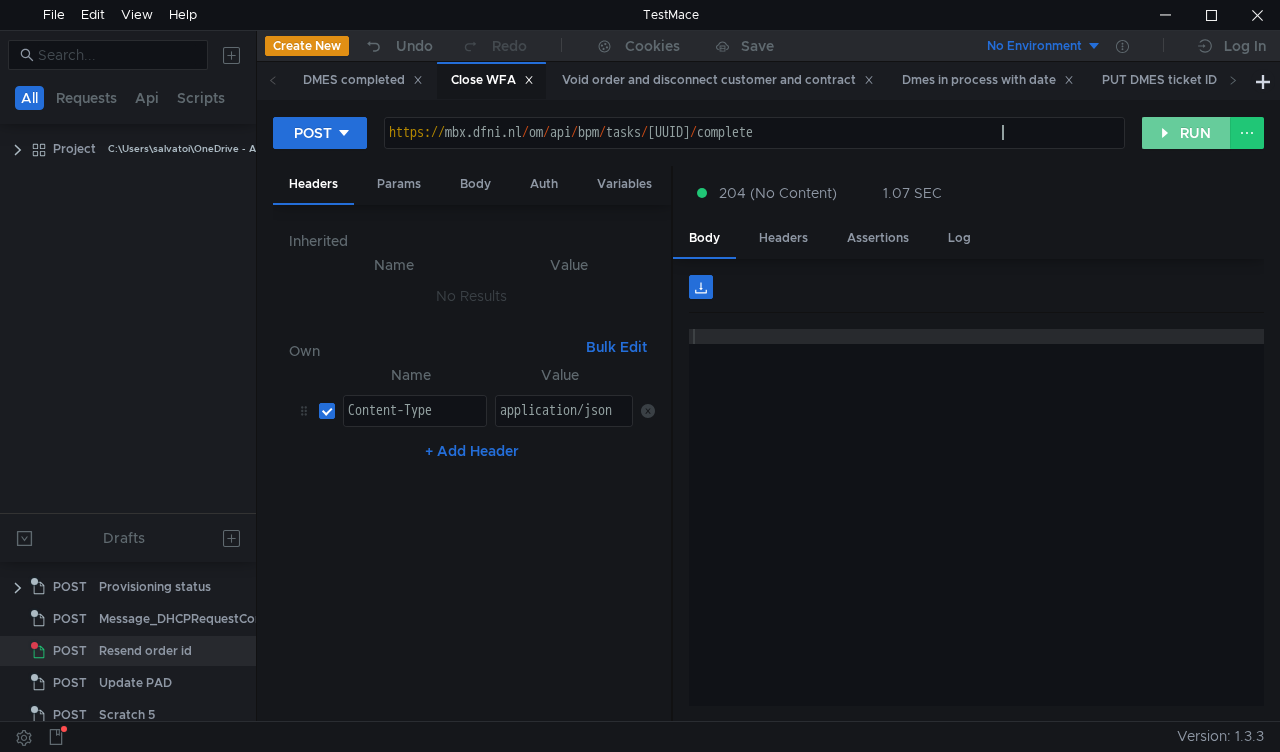 drag, startPoint x: 1150, startPoint y: 128, endPoint x: 1094, endPoint y: 193, distance: 85.79627 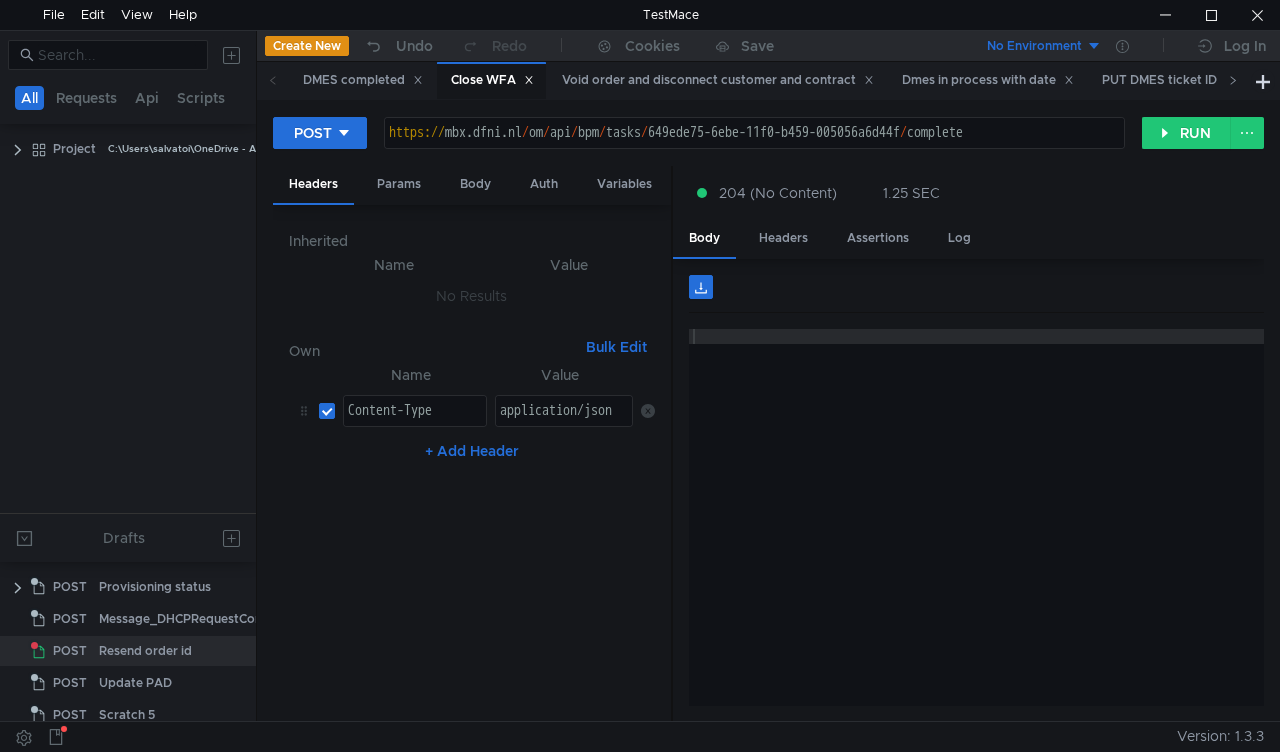 click 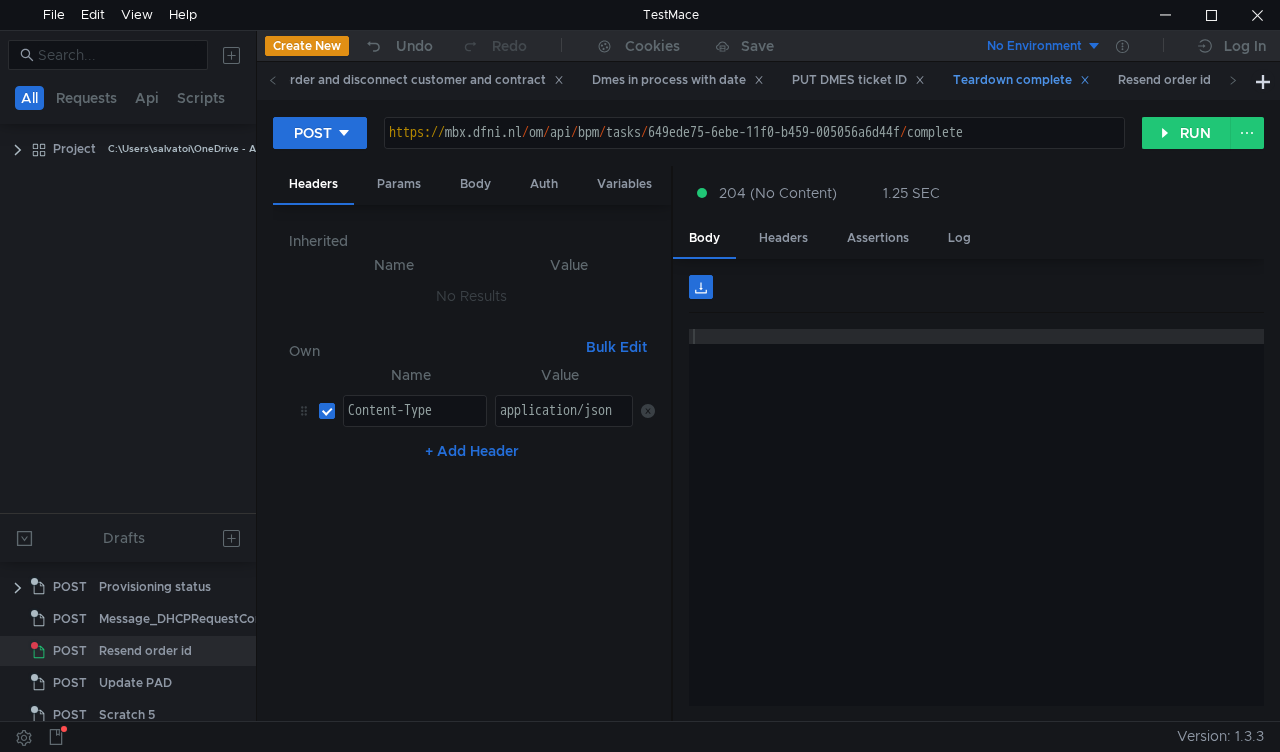 scroll, scrollTop: 0, scrollLeft: 0, axis: both 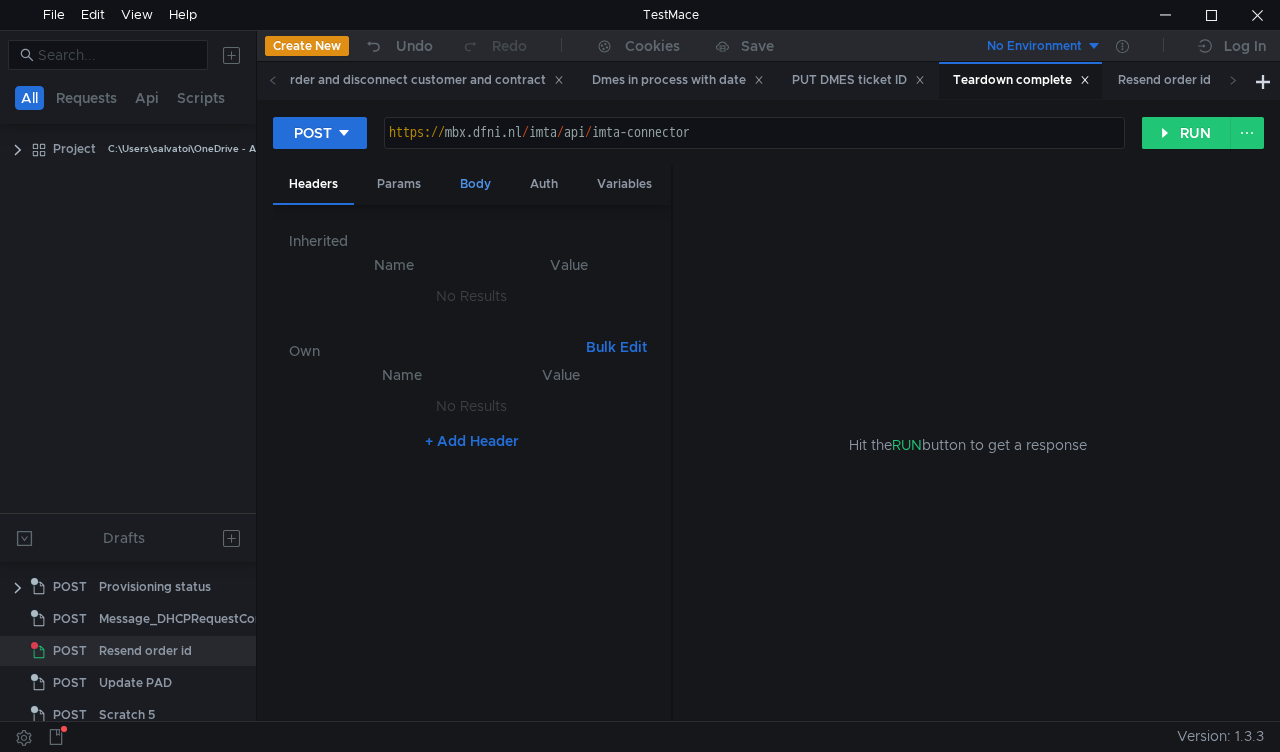 click on "Body" at bounding box center (475, 184) 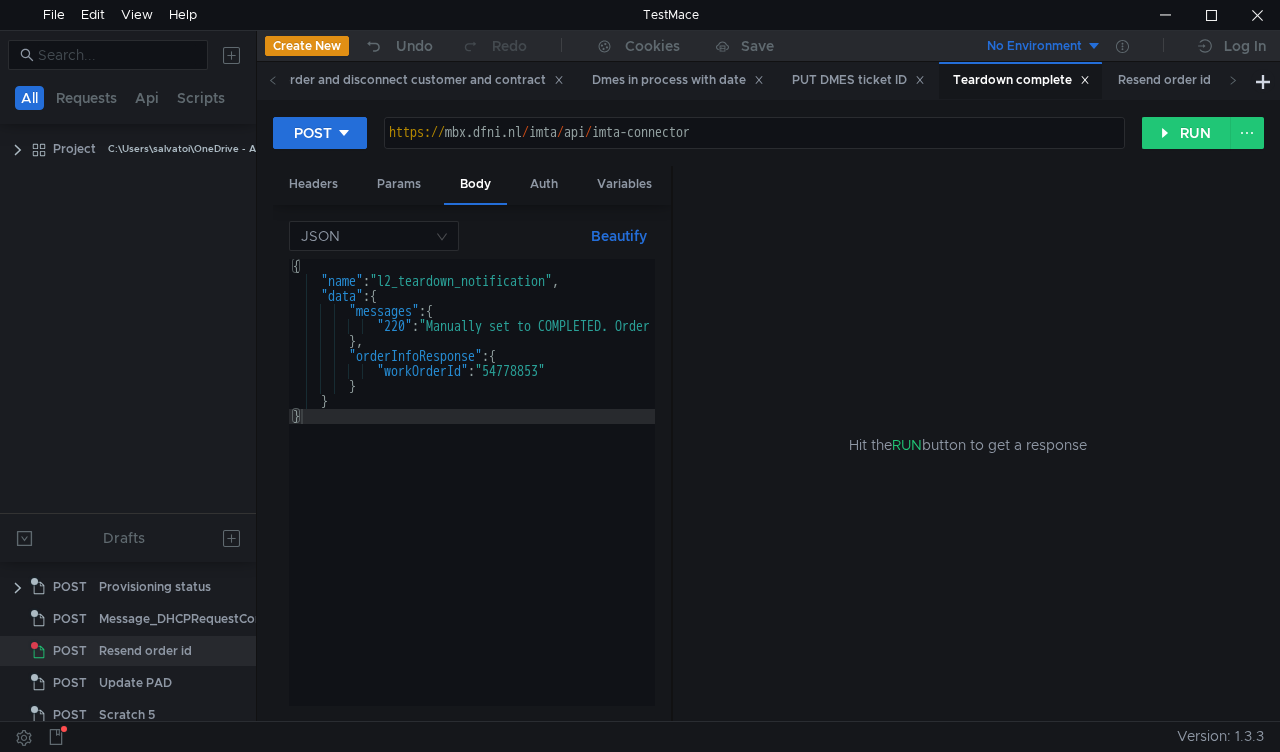 click on "{       "name" :  "l2_teardown_notification" ,       "data" :  {             "messages" :  {                   "220" :  "Manually set to COMPLETED. Order can be closed. All ok on L2 side."             } ,             "orderInfoResponse" :  {                   "workOrderId" :  "54778853"             }       } }" at bounding box center (658, 497) 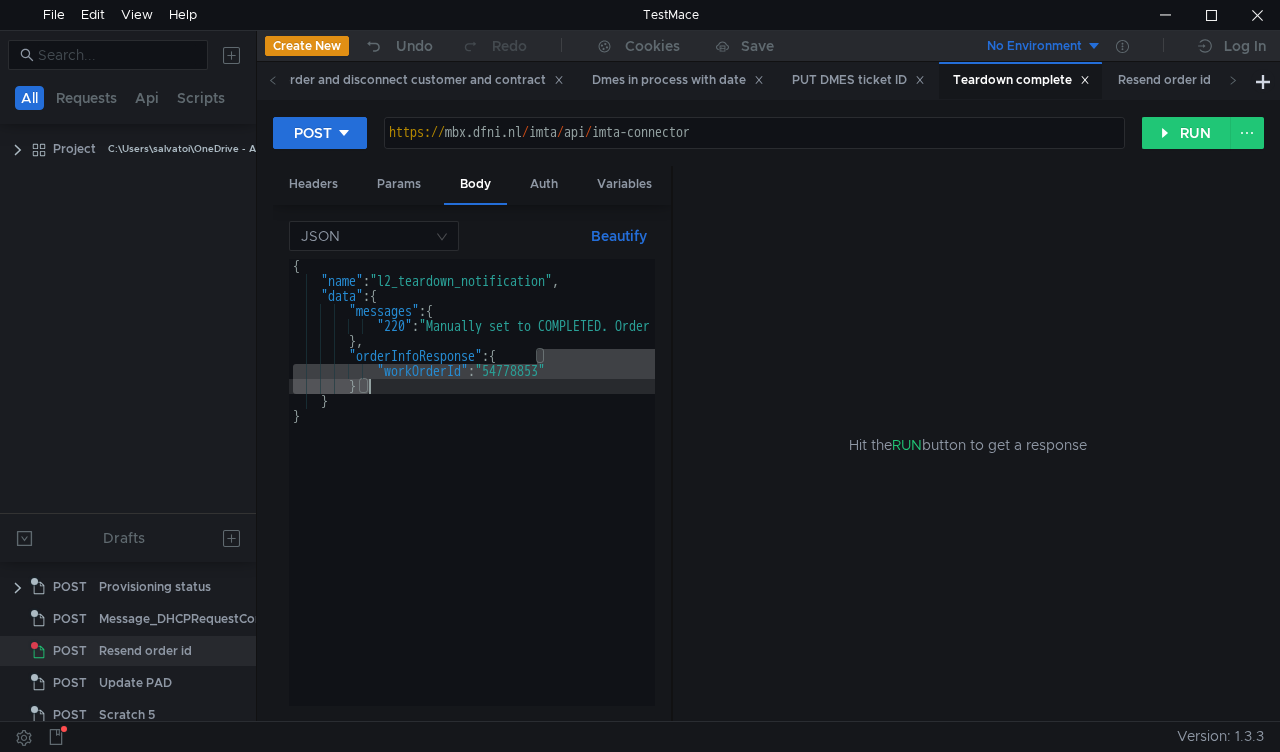 click on "{       "name" :  "l2_teardown_notification" ,       "data" :  {             "messages" :  {                   "220" :  "Manually set to COMPLETED. Order can be closed. All ok on L2 side."             } ,             "orderInfoResponse" :  {                   "workOrderId" :  "54778853"             }       } }" at bounding box center [472, 482] 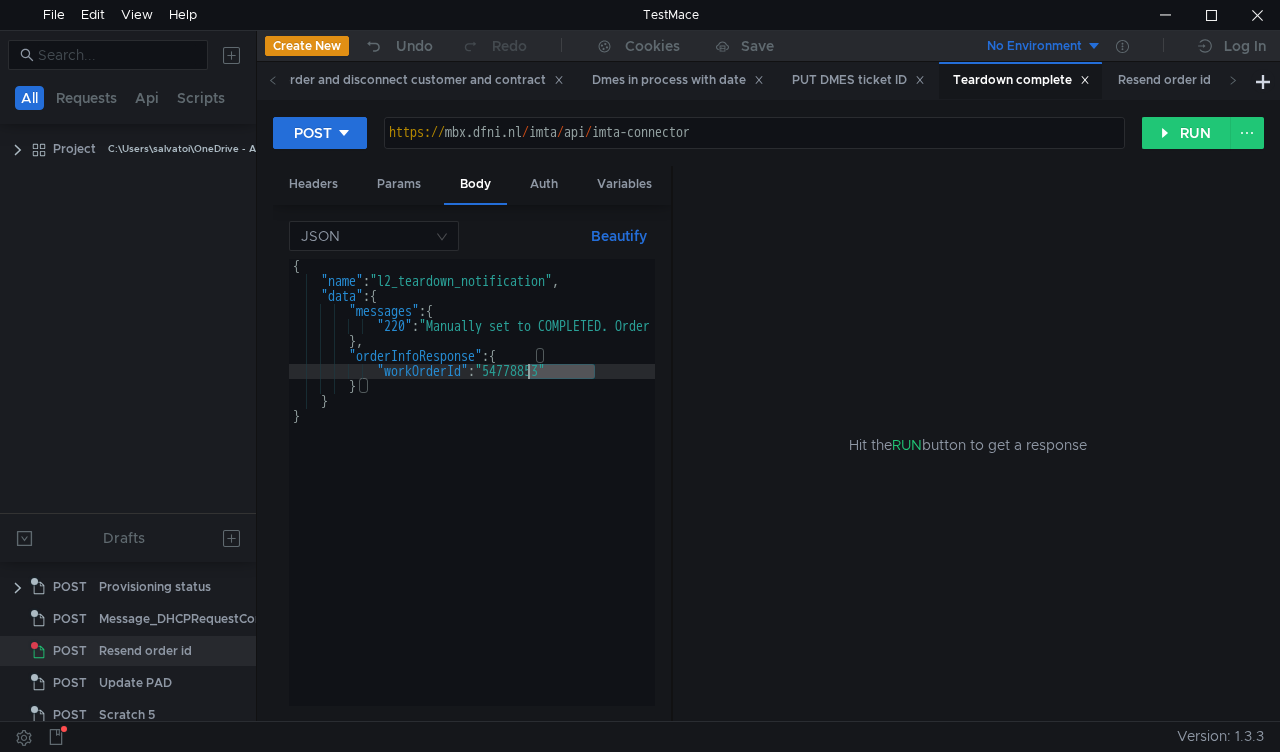 click on "{       "name" :  "l2_teardown_notification" ,       "data" :  {             "messages" :  {                   "220" :  "Manually set to COMPLETED. Order can be closed. All ok on L2 side."             } ,             "orderInfoResponse" :  {                   "workOrderId" :  "54778853"             }       } }" at bounding box center (658, 497) 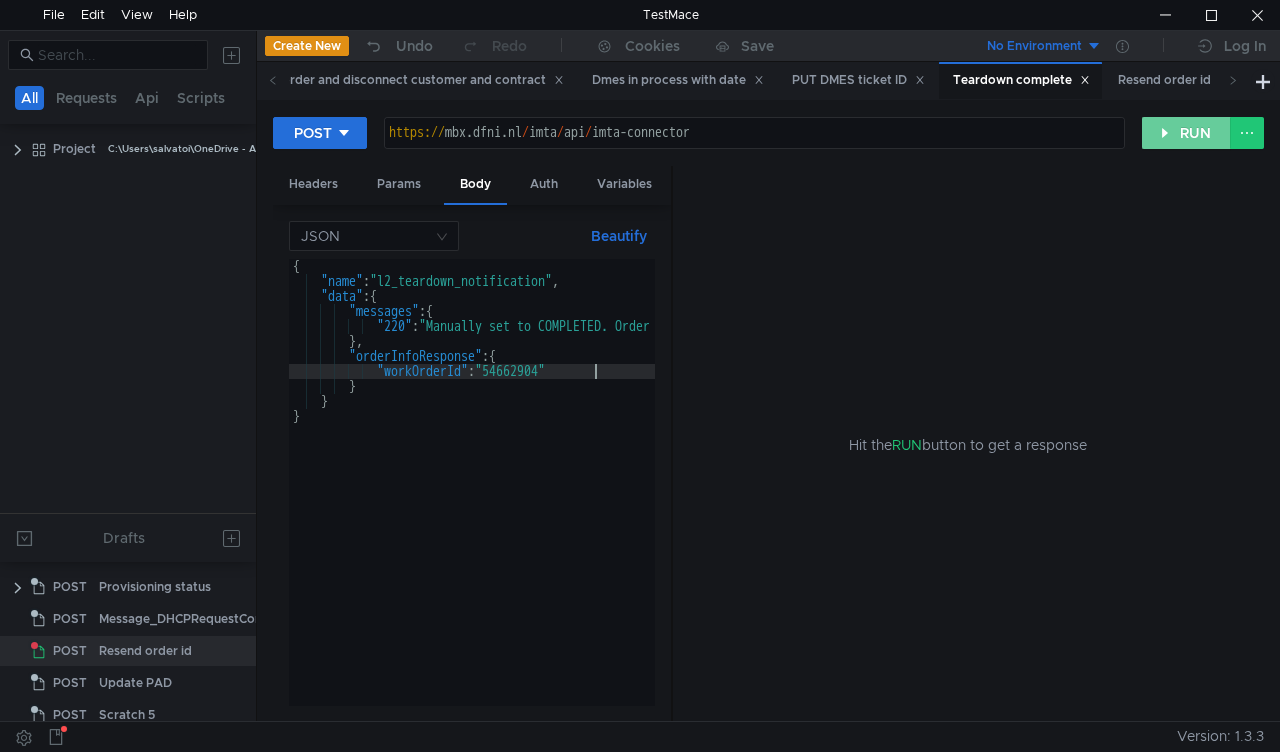 click on "RUN" 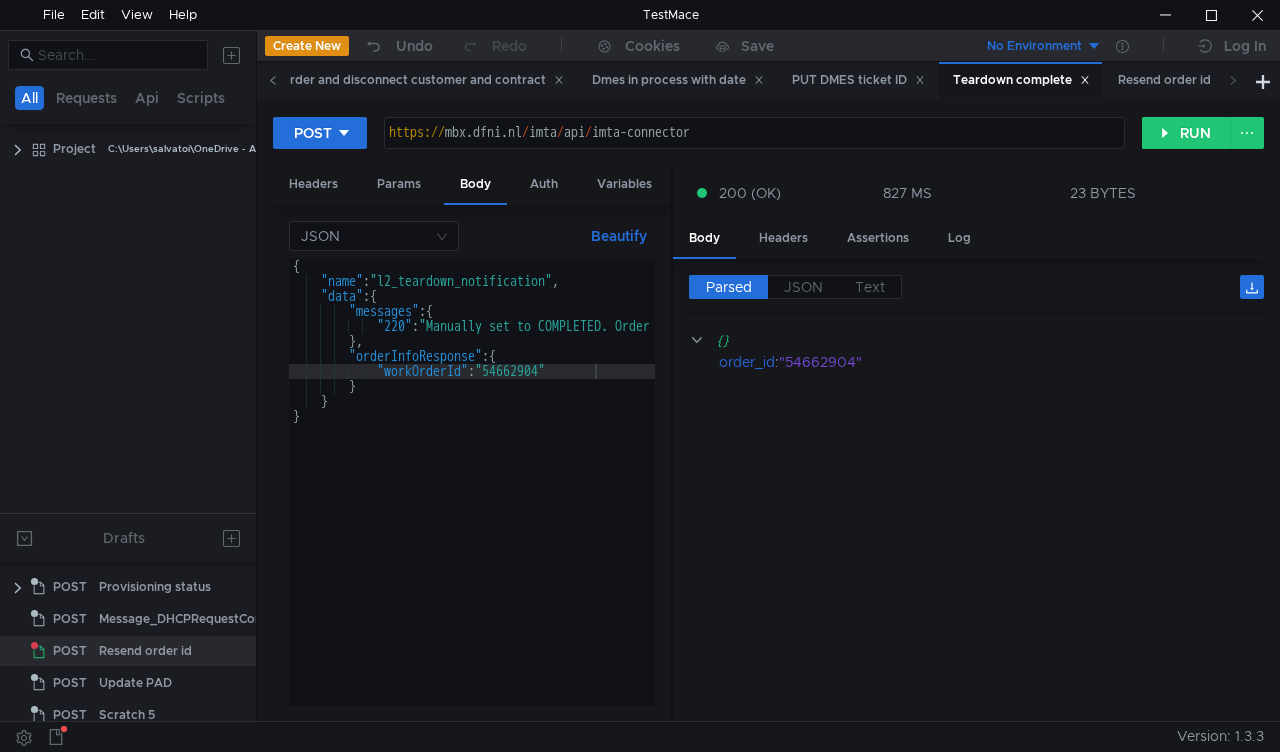 click at bounding box center [273, 80] 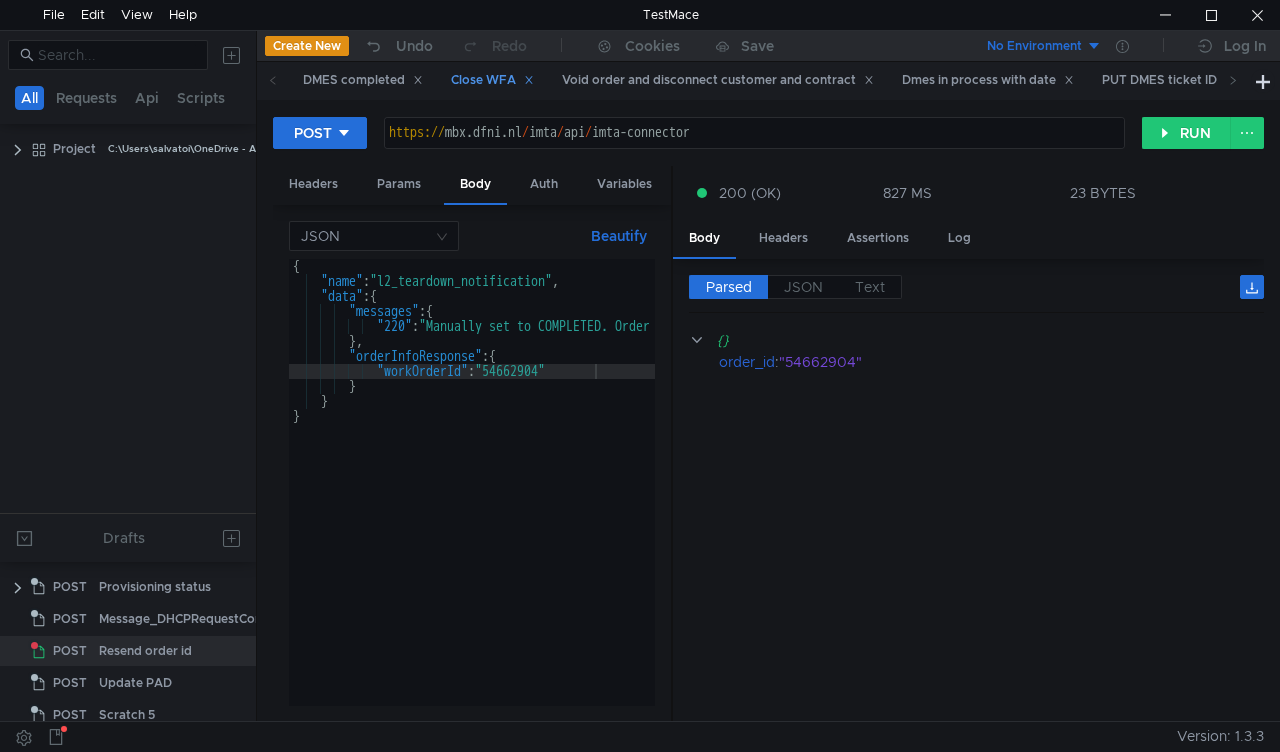 click on "Close WFA" at bounding box center (492, 80) 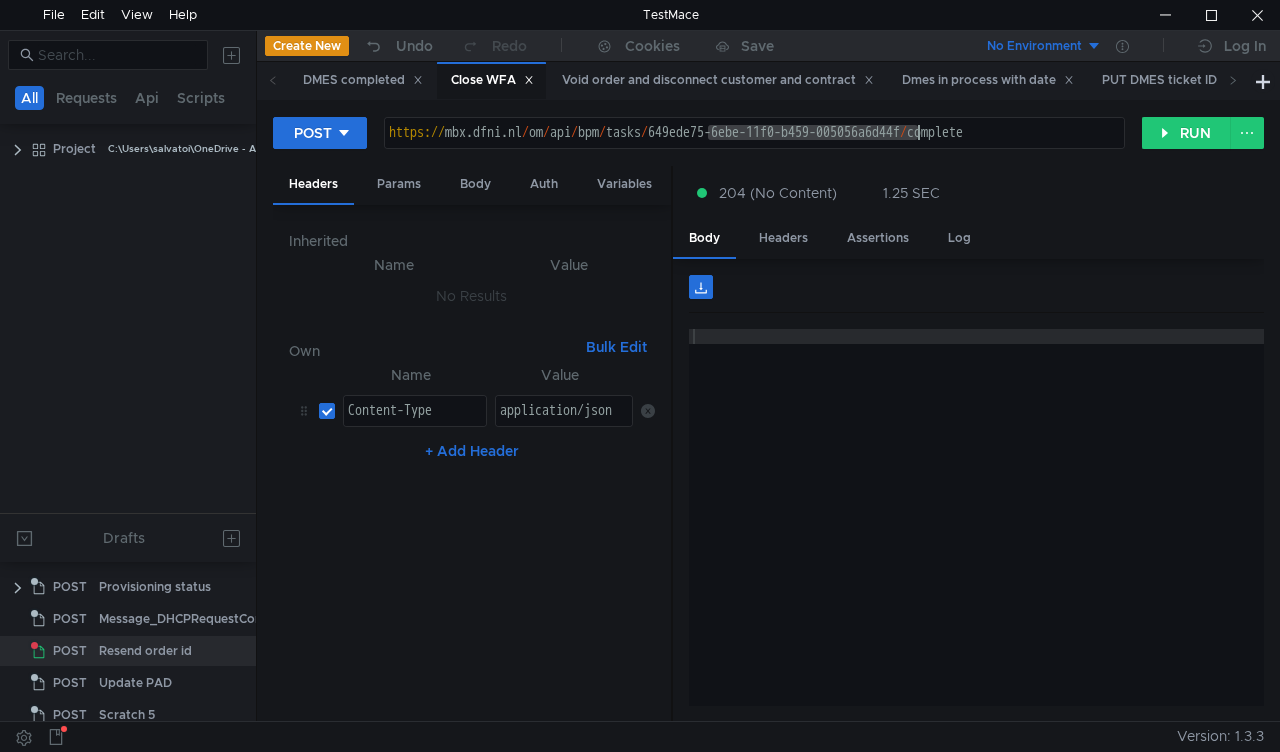 drag, startPoint x: 717, startPoint y: 133, endPoint x: 936, endPoint y: 134, distance: 219.00229 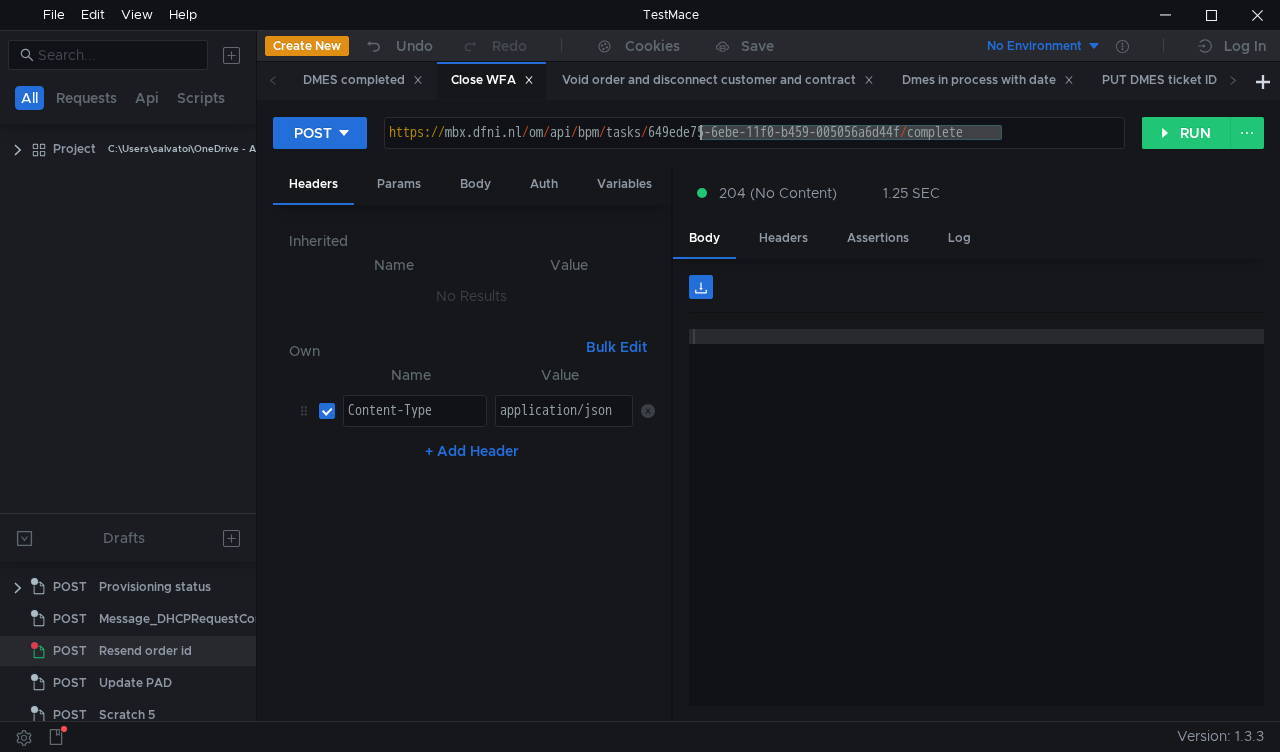drag, startPoint x: 1004, startPoint y: 130, endPoint x: 698, endPoint y: 138, distance: 306.10455 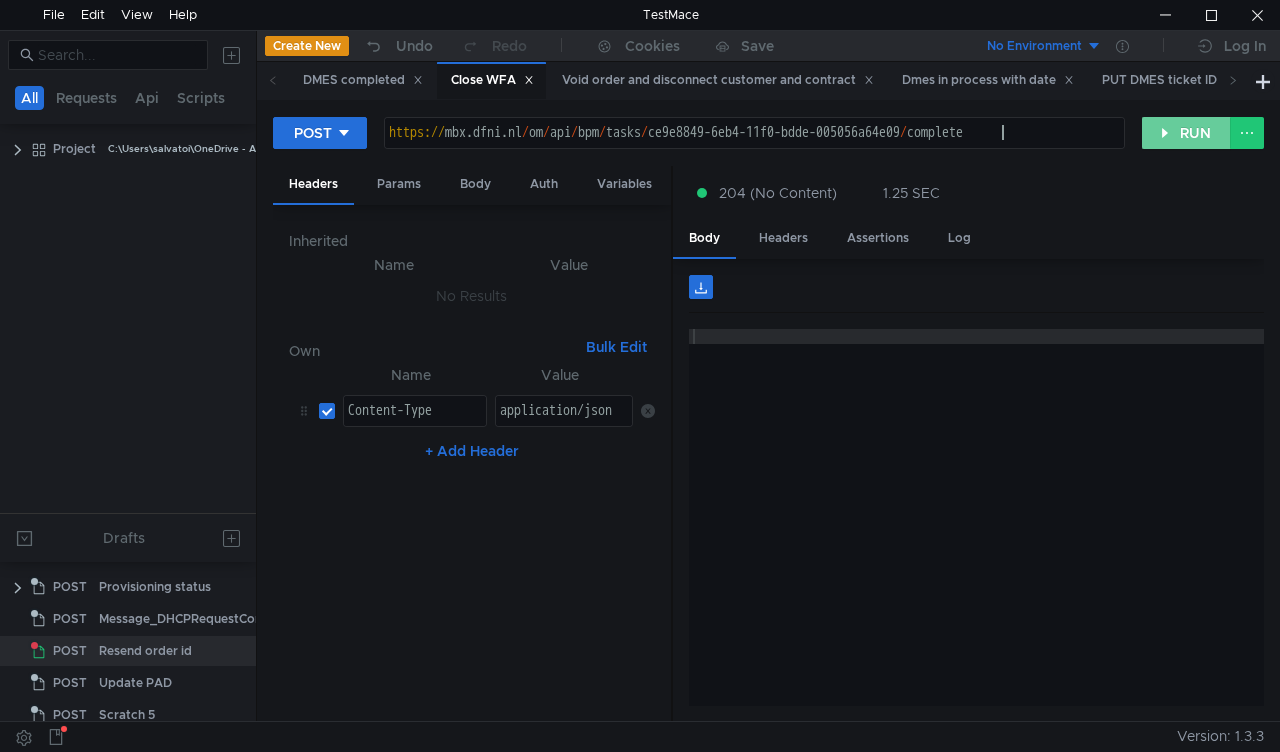 click on "RUN" 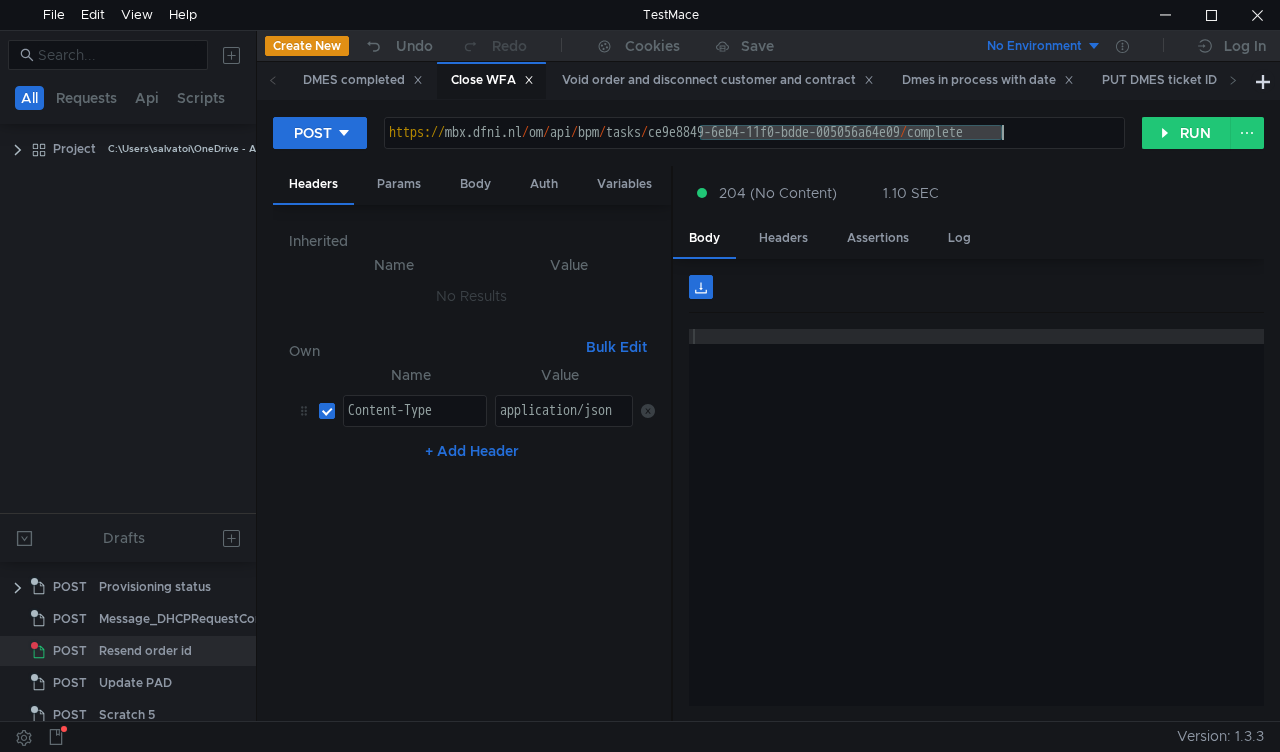 drag, startPoint x: 755, startPoint y: 132, endPoint x: 1006, endPoint y: 124, distance: 251.12746 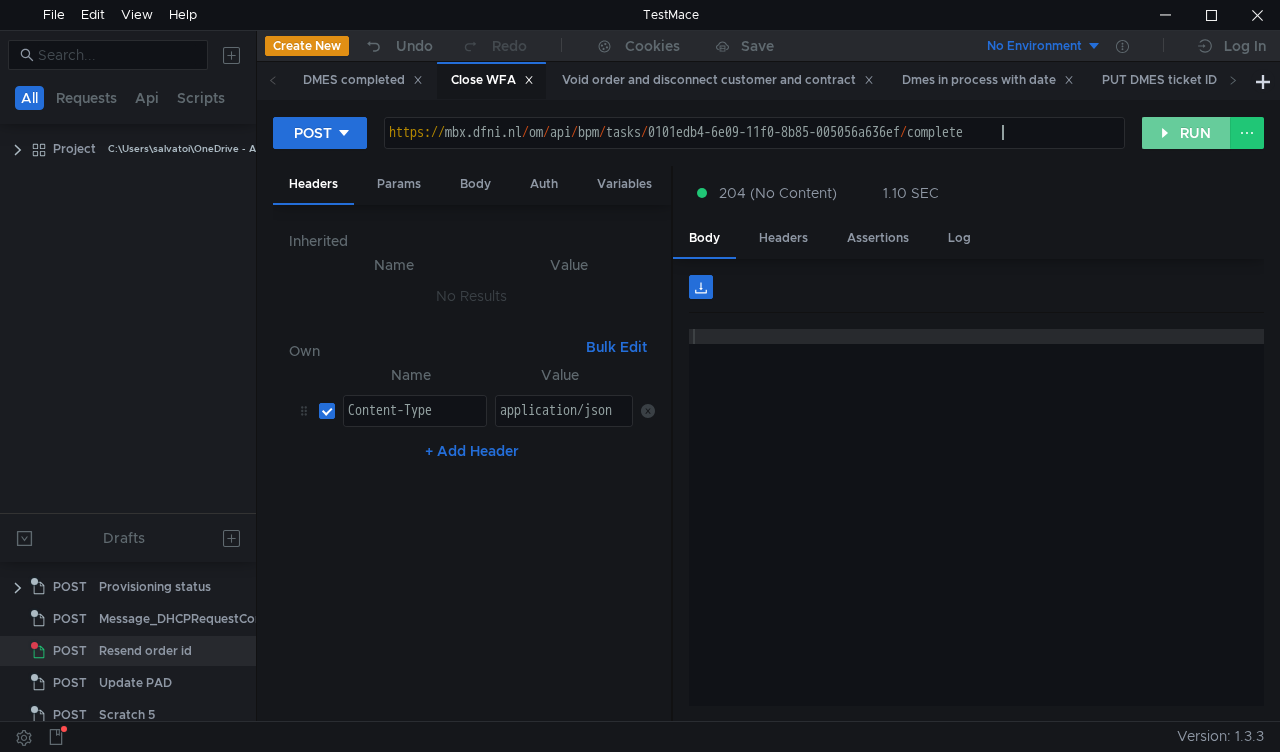 drag, startPoint x: 1156, startPoint y: 134, endPoint x: 1130, endPoint y: 184, distance: 56.35601 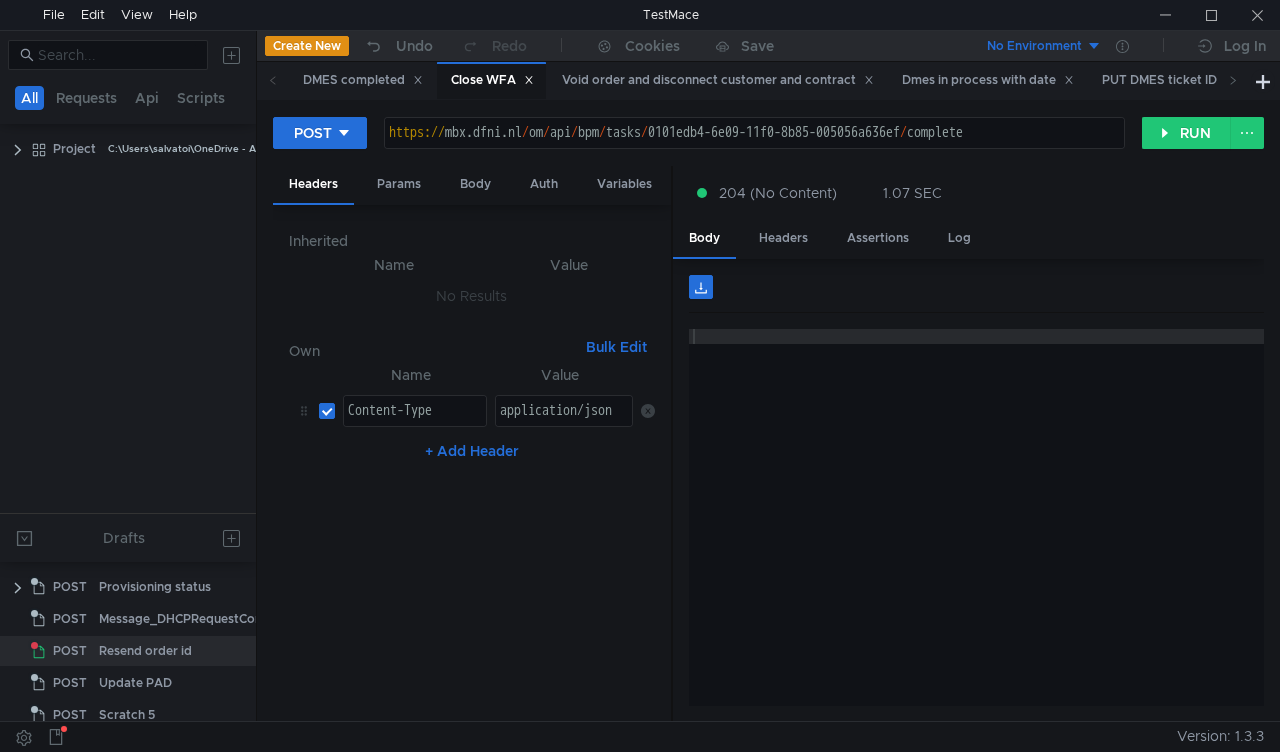 scroll, scrollTop: 0, scrollLeft: 0, axis: both 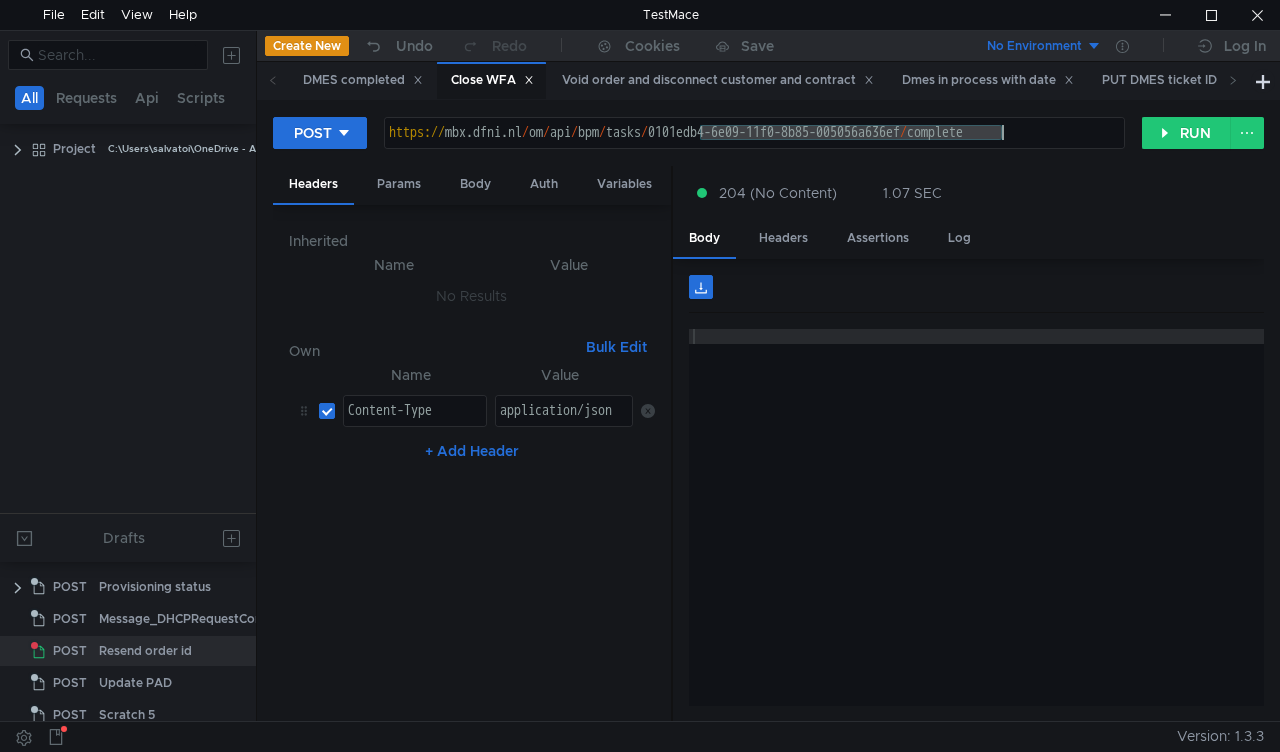 drag, startPoint x: 753, startPoint y: 133, endPoint x: 1002, endPoint y: 130, distance: 249.01807 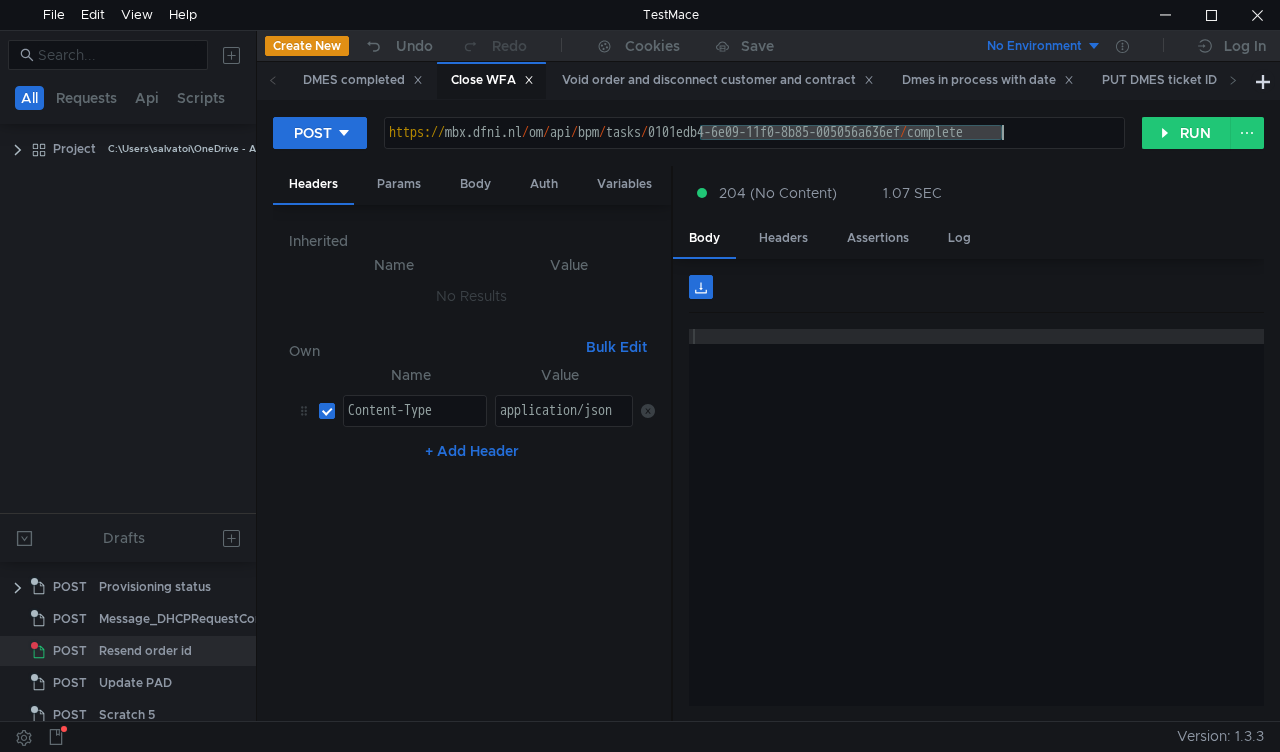 paste on "[UUID_PREFIX]" 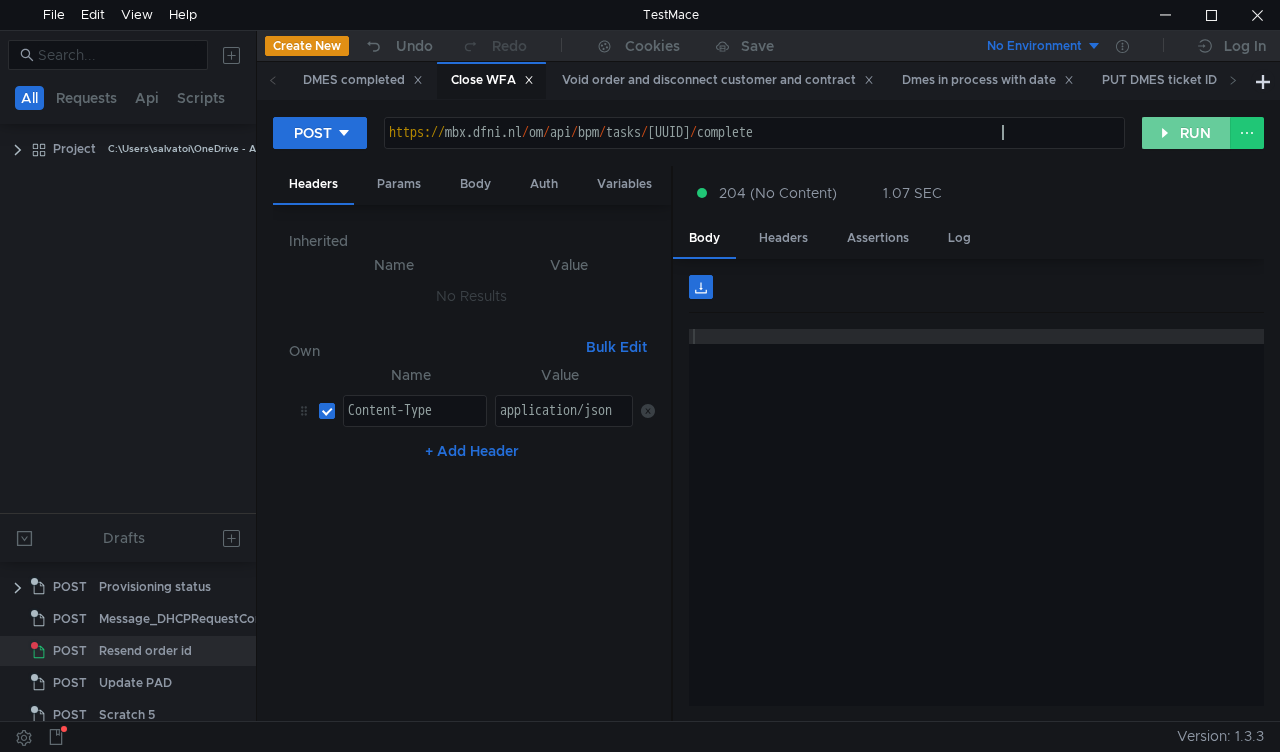 click on "RUN" 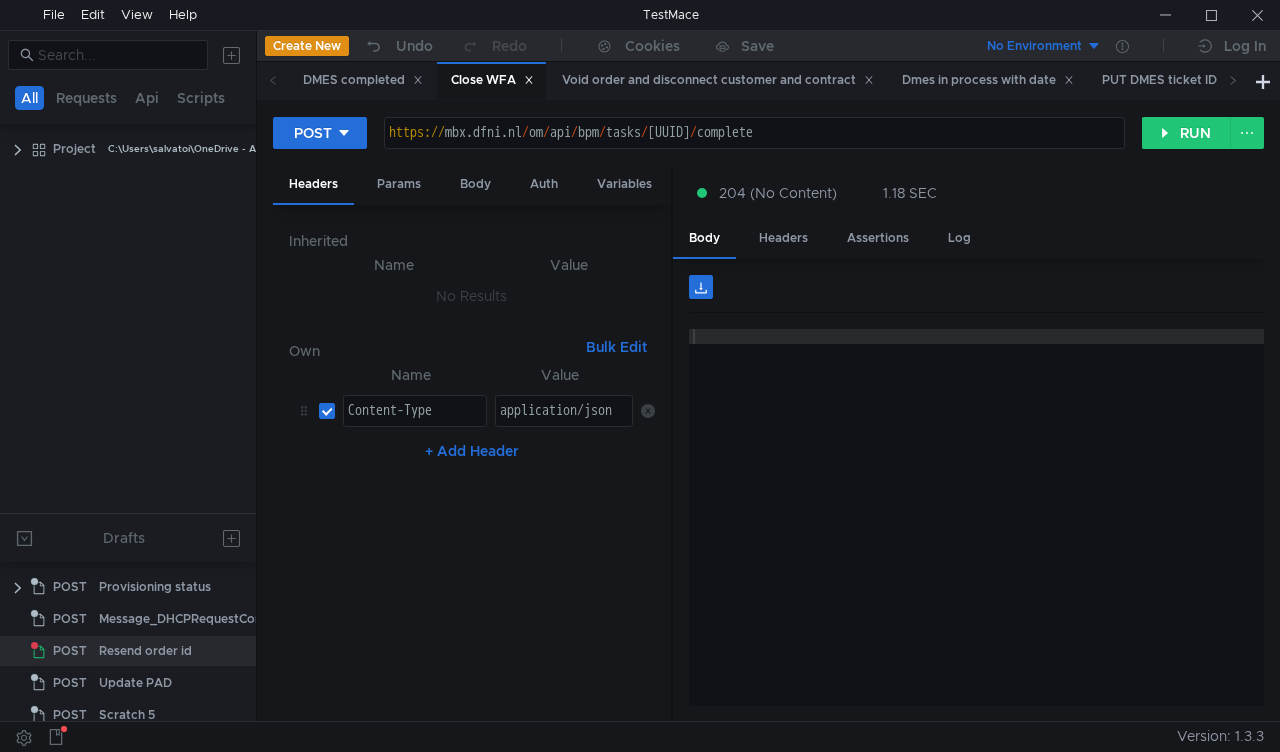 scroll, scrollTop: 0, scrollLeft: 0, axis: both 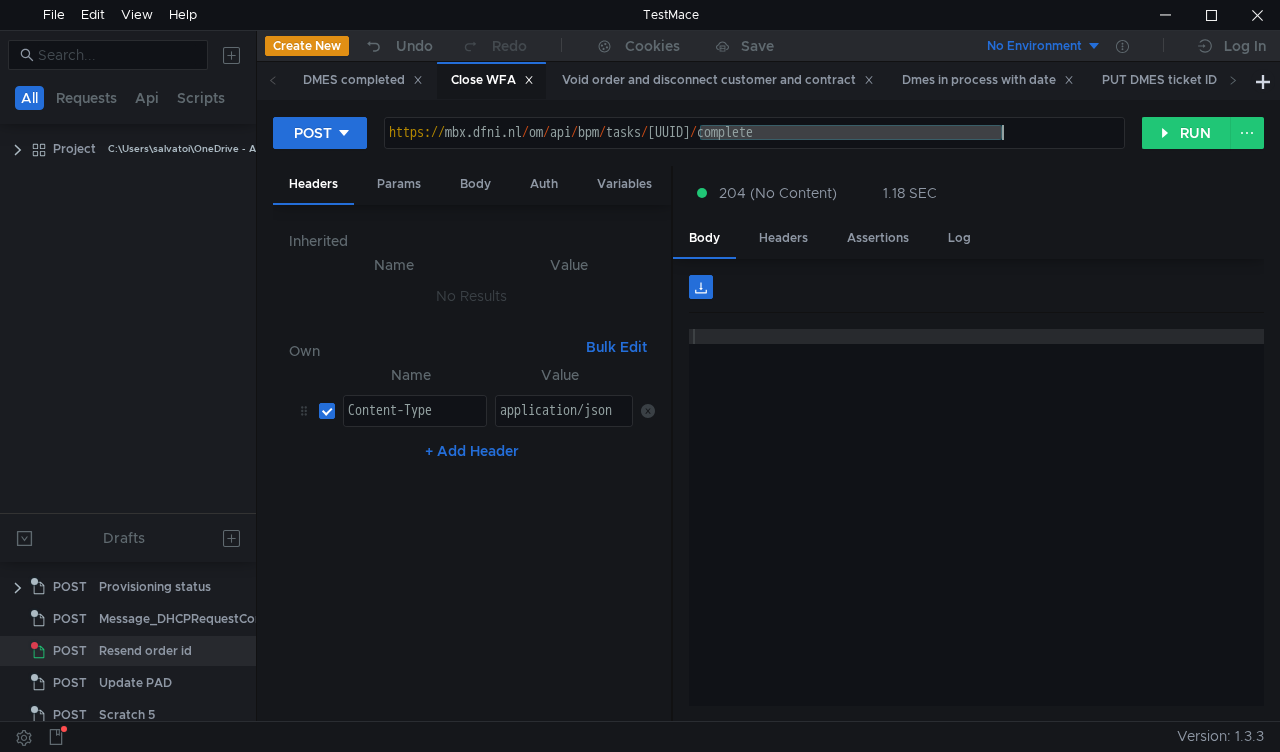 drag, startPoint x: 703, startPoint y: 131, endPoint x: 1006, endPoint y: 132, distance: 303.00165 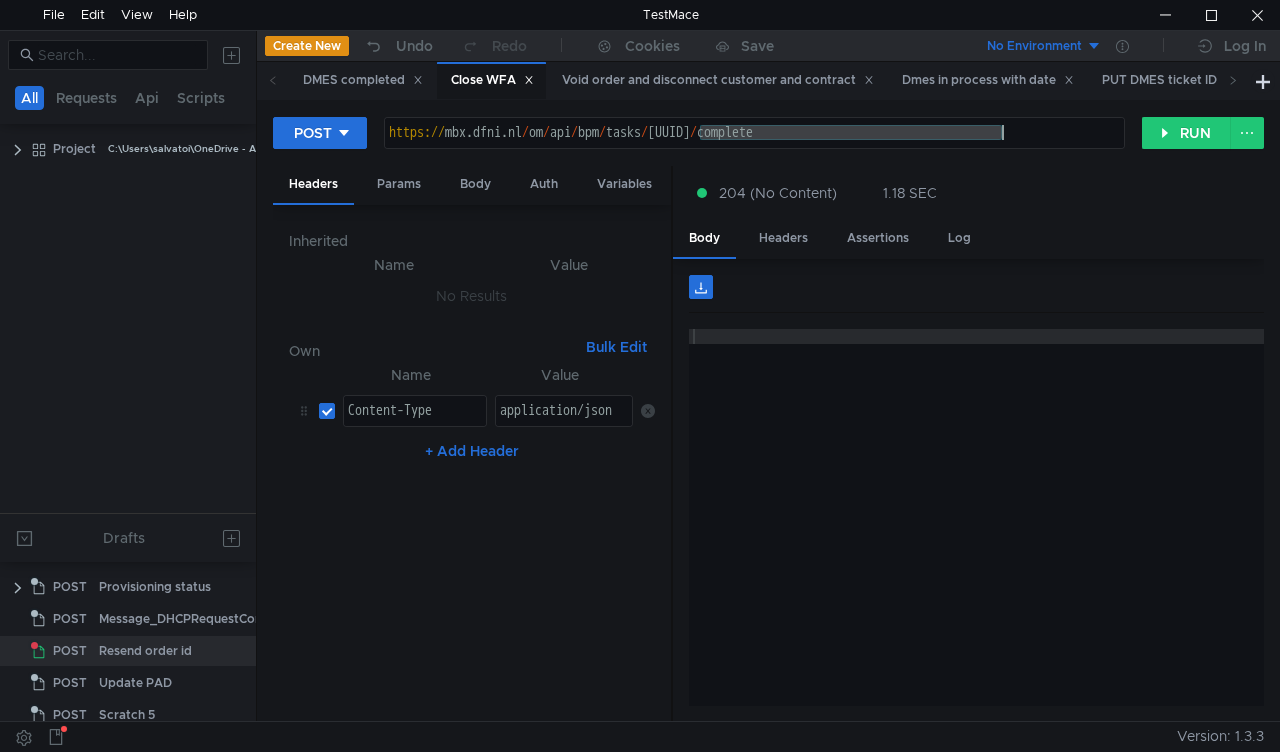 paste on "[UUID]" 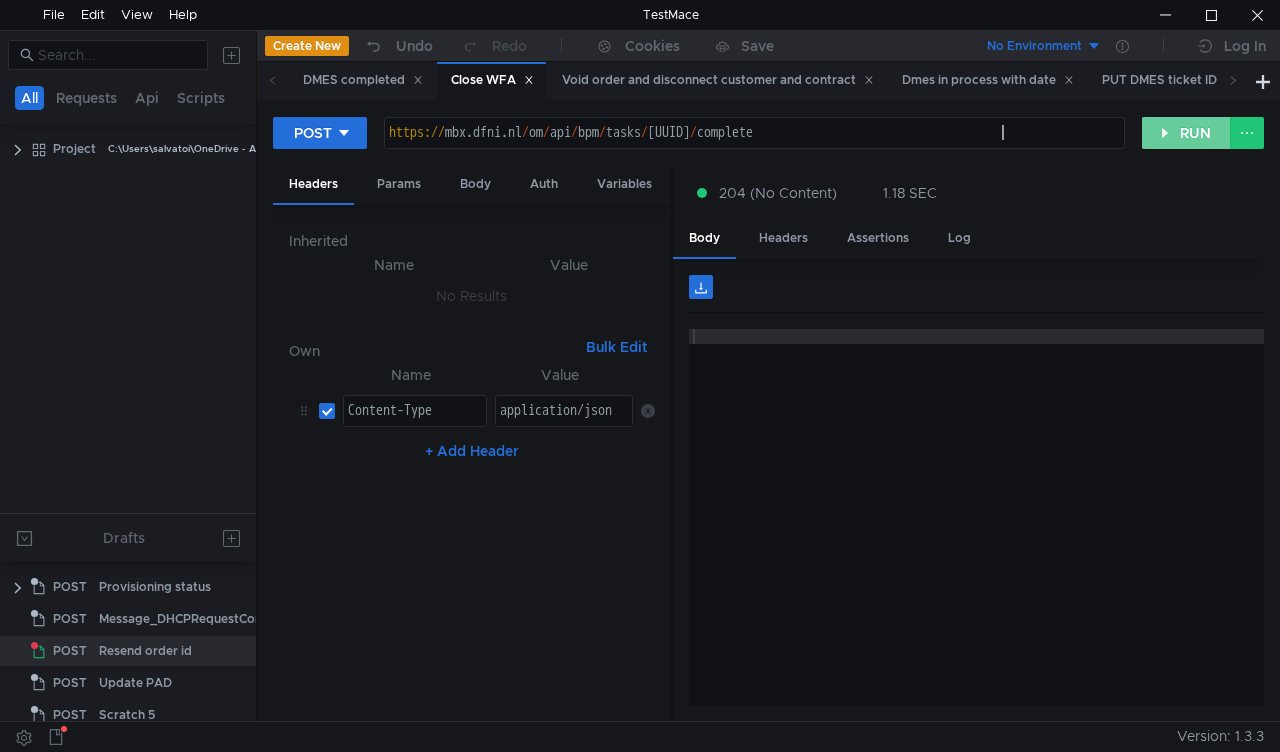 click on "RUN" 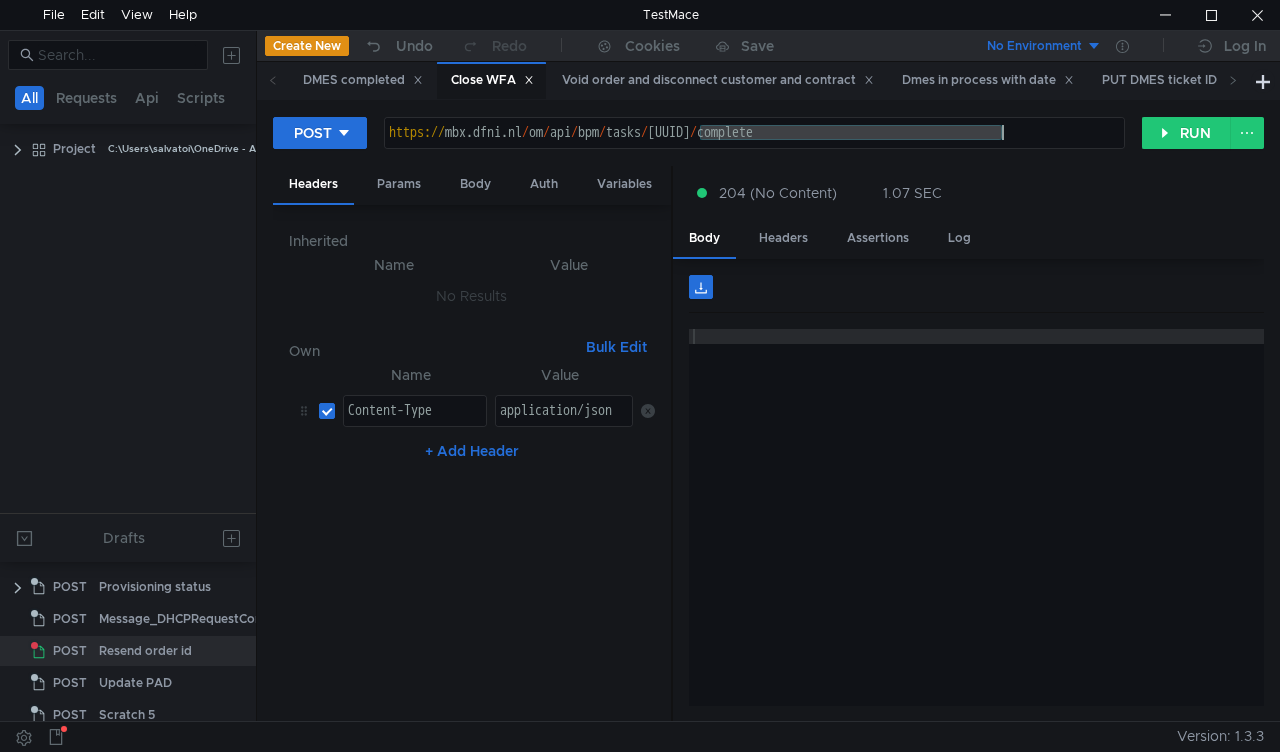 drag, startPoint x: 730, startPoint y: 134, endPoint x: 1003, endPoint y: 126, distance: 273.1172 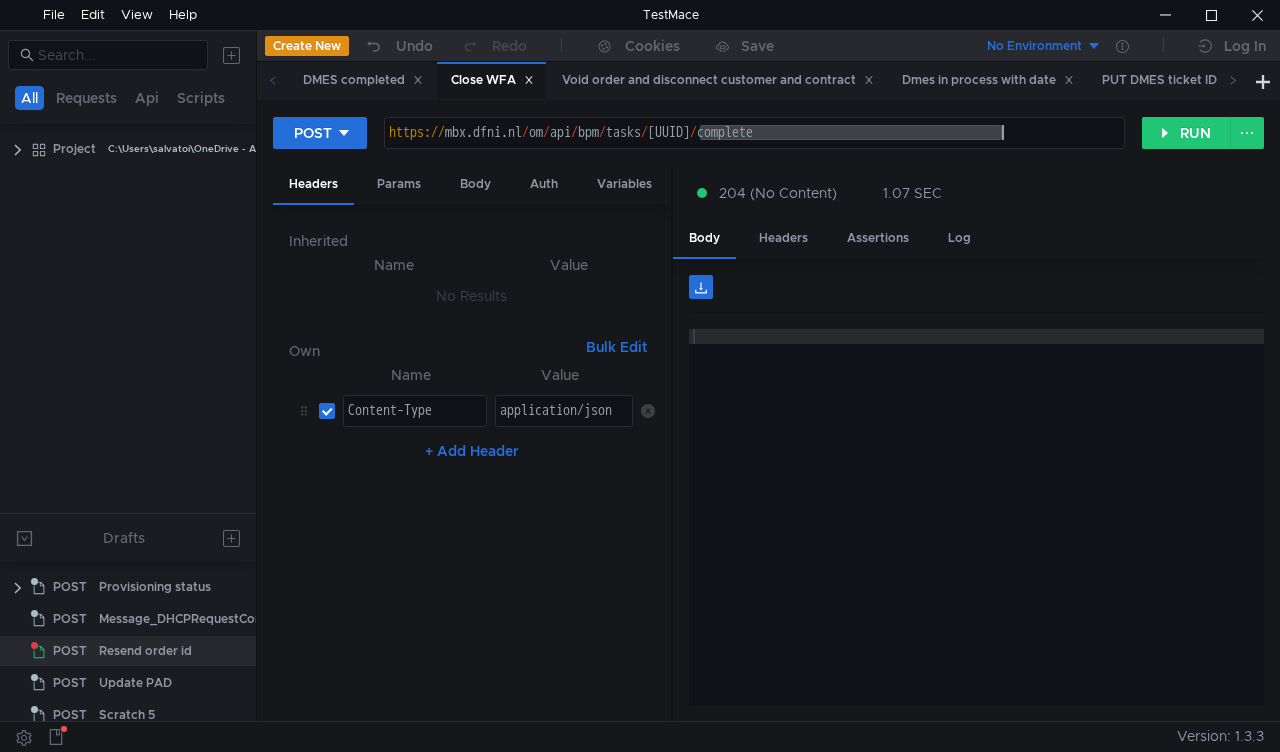 paste on "a8f98be2-6ec3-11f0-b459-005056a6d44f" 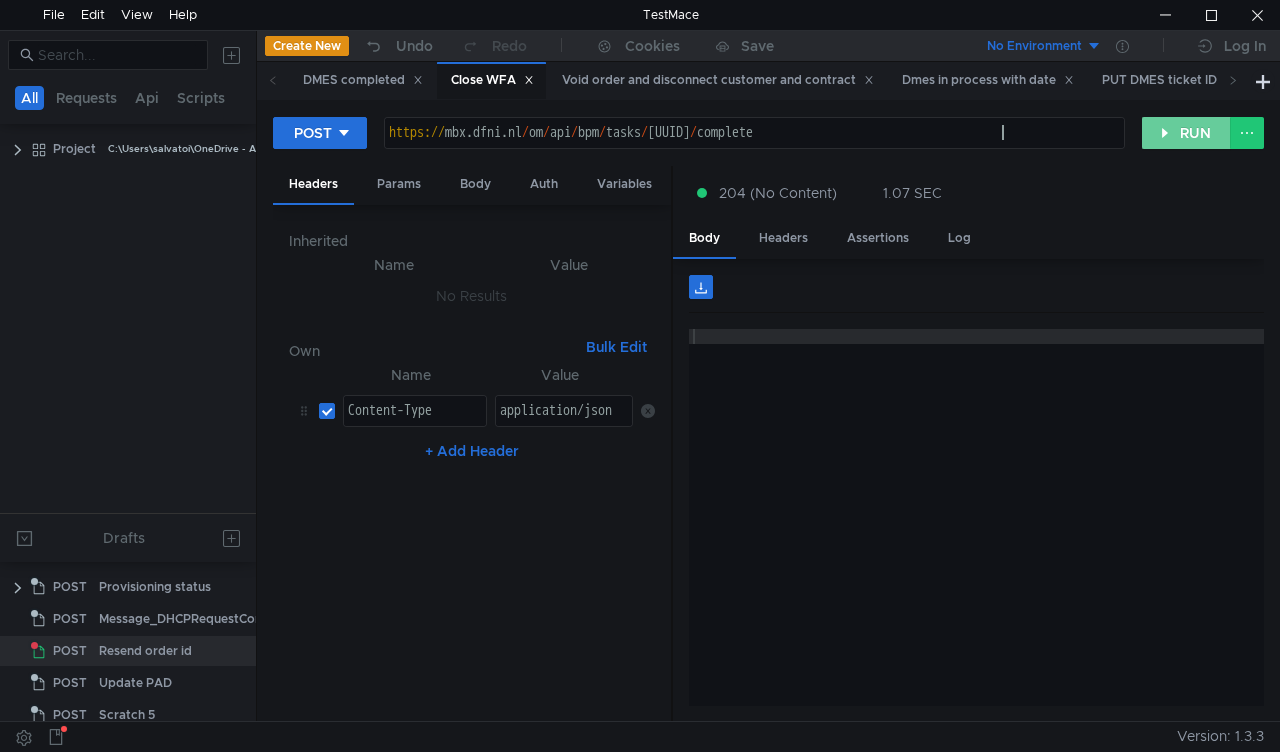 click on "RUN" 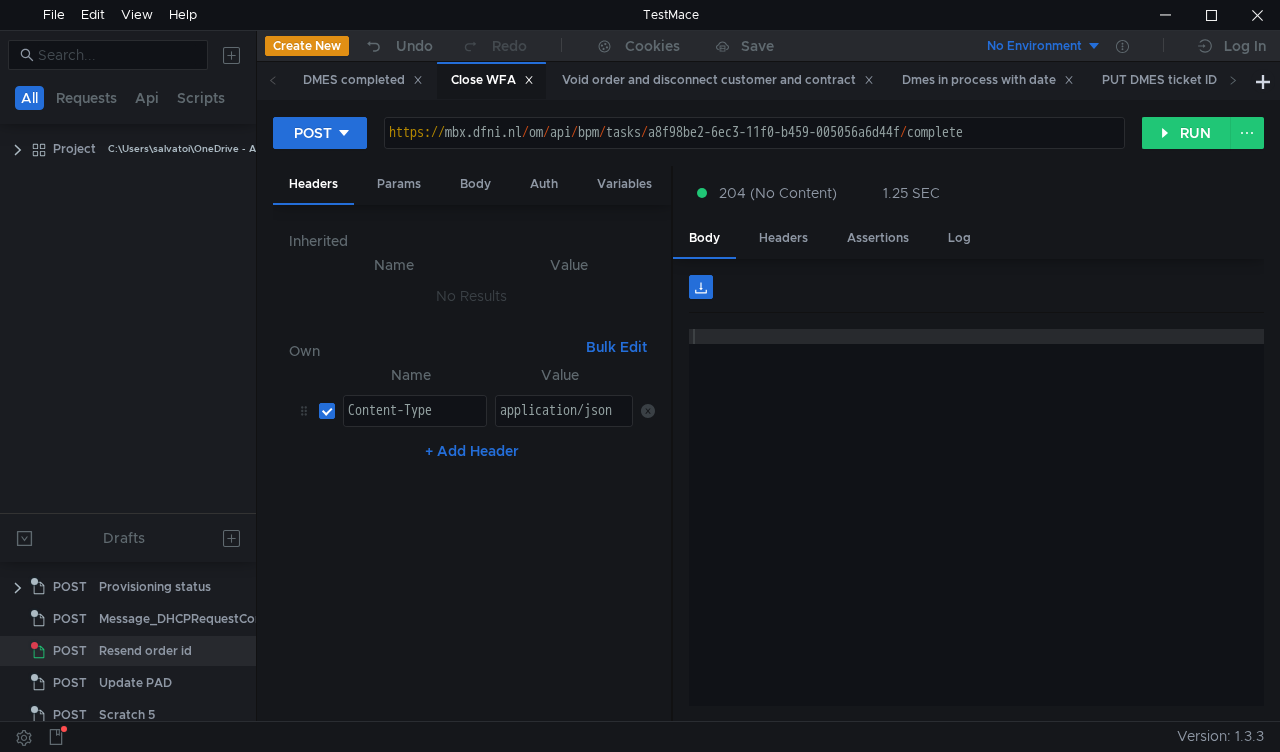 scroll, scrollTop: 0, scrollLeft: 0, axis: both 